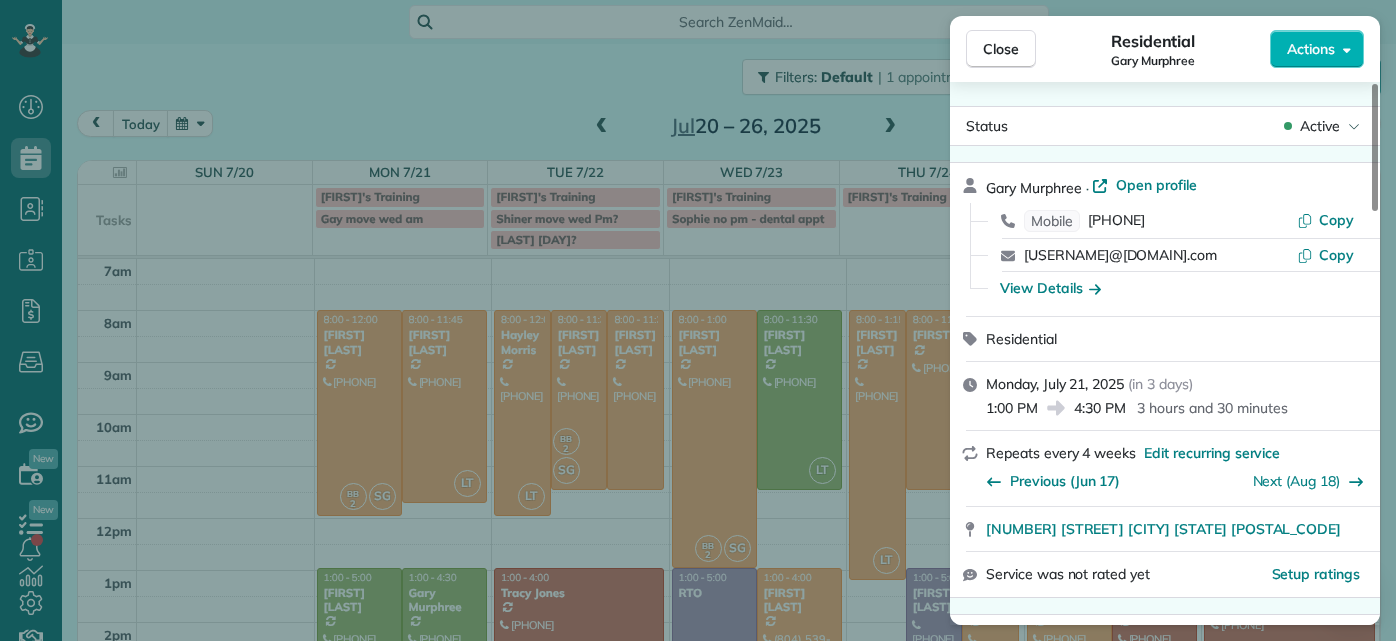 scroll, scrollTop: 0, scrollLeft: 0, axis: both 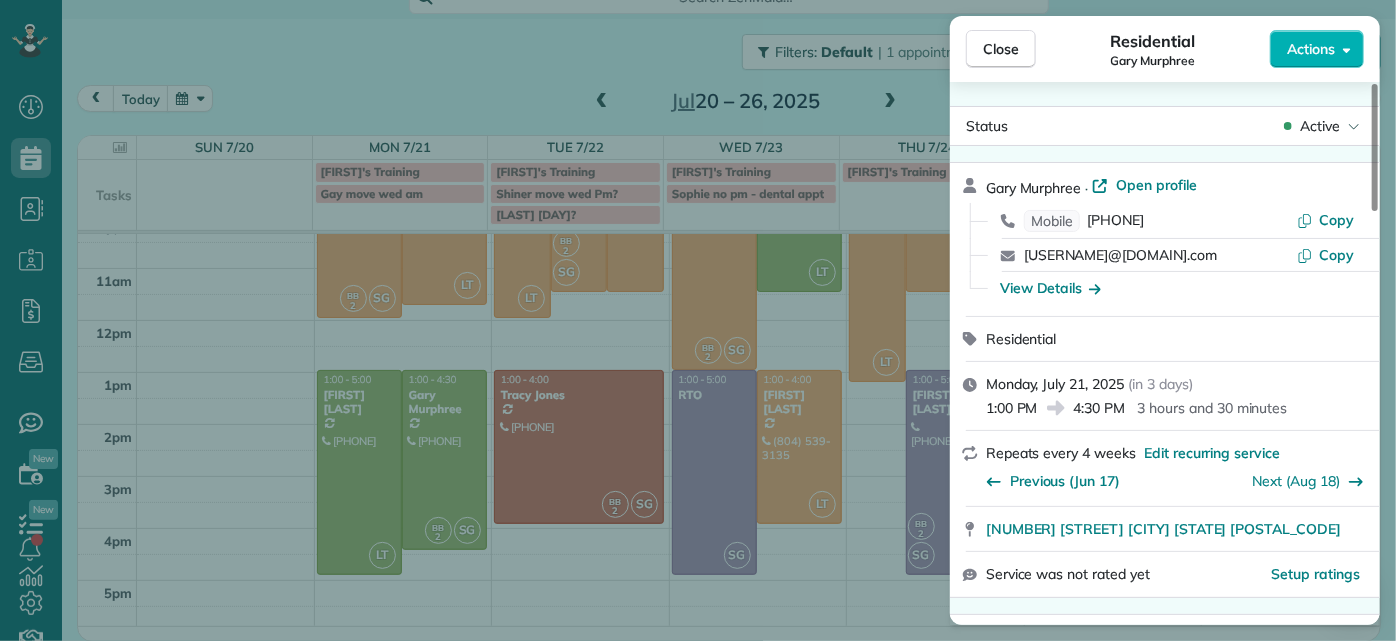 click on "Close Residential Gary Murphree Actions Status Active Gary Murphree · Open profile Mobile (804) 240-7617 Copy gmurphree2@gmail.com Copy View Details Residential Monday, July 21, 2025 ( in 3 days ) 1:00 PM 4:30 PM 3 hours and 30 minutes Repeats every 4 weeks Edit recurring service Previous (Jun 17) Next (Aug 18) 6228 Ellis Avenue Richmond VA 23228 Service was not rated yet Setup ratings Cleaners Time in and out Assign Invite Cleaners Brittany   Brown 1:00 PM 4:30 PM Sophie   Gibbs 1:00 PM 4:30 PM Checklist Try Now Keep this appointment up to your standards. Stay on top of every detail, keep your cleaners organised, and your client happy. Assign a checklist Watch a 5 min demo Billing Billing actions Price $190.00 Overcharge $0.00 Discount $0.00 Coupon discount - Primary tax - Secondary tax - Total appointment price $190.00 Tips collected New feature! $0.00 Unpaid Mark as paid Total including tip $190.00 Get paid online in no-time! Send an invoice and reward your cleaners with tips Charge customer credit card -" at bounding box center (698, 320) 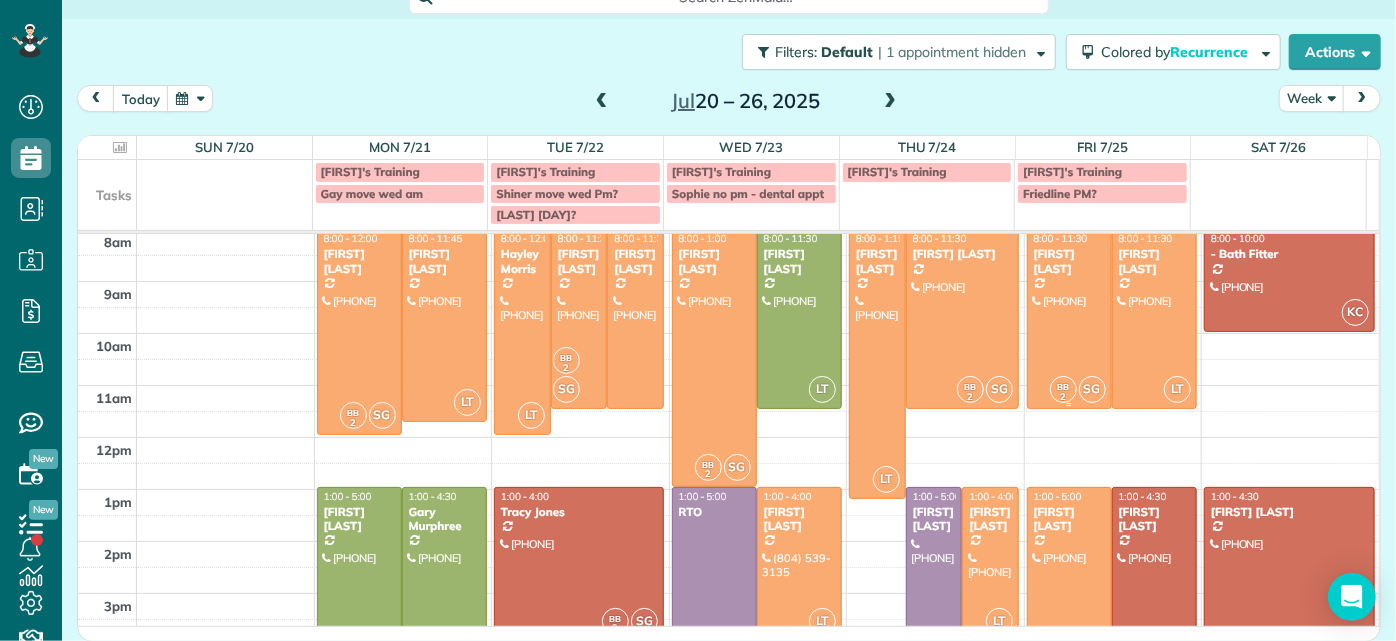 scroll, scrollTop: 173, scrollLeft: 0, axis: vertical 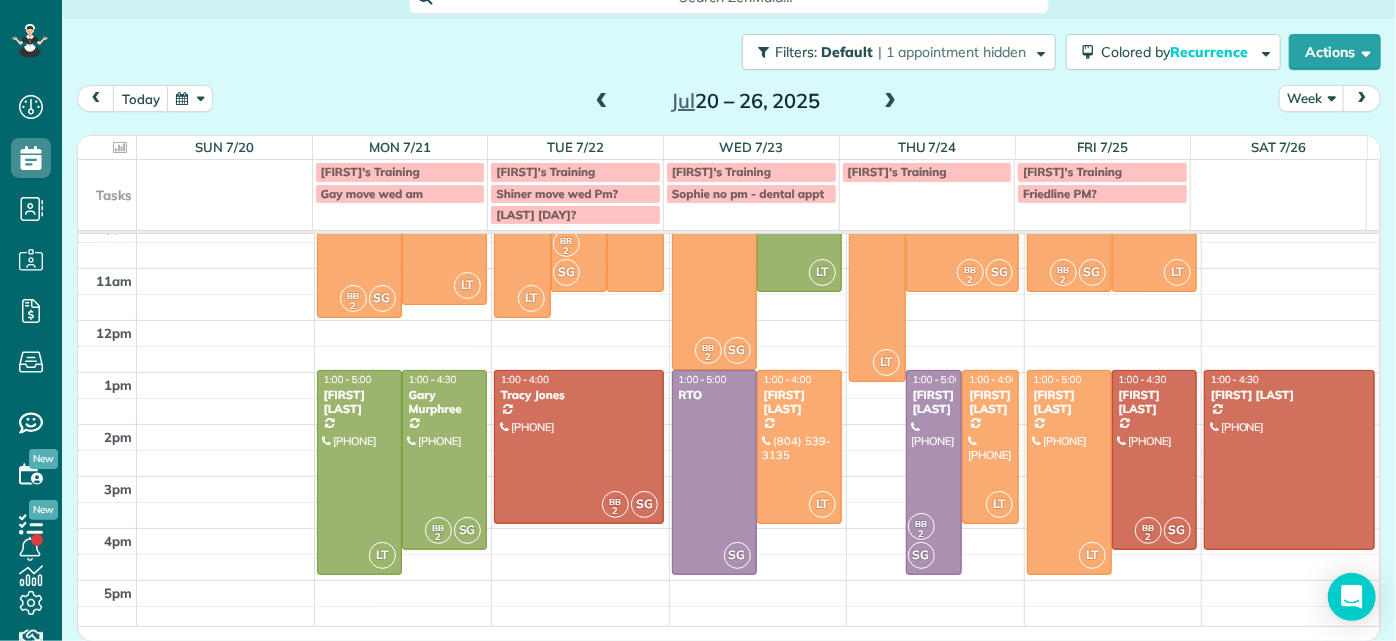 click on "7am 8am 9am 10am 11am 12pm 1pm 2pm 3pm 4pm 5pm BB 2 SG 8:00 - 12:00 Jessica Pizano (860) 833-0605 7867 Hampton Forest Lane Chesterfield, VA 23832 LT 8:00 - 11:45 Chris Seamon (804) 349-4891 2329 Farrand Drive Henrico, VA 23231 LT 1:00 - 5:00 Emma Arata (434) 249-0050 3014 Noble Avenue Richmond, Virginia 23222 BB 2 SG 1:00 - 4:30 Gary Murphree (804) 240-7617 6228 Ellis Avenue Richmond, VA 23228 LT 8:00 - 12:00 Hayley Morris (540) 908-0774 5111 Forest Hill Avenue Richmond, VA 23225 BB 2 SG 8:00 - 11:30 Jennifer Johnson (804) 357-0697 4008 Clinton Avenue Richmond, VA 23227 8:00 - 11:30 Molly Szkotak (718) 501-4015 3506 Hanover Avenue Richmond, VA 23221 BB 2 SG 1:00 - 4:00 Tracy Jones (703) 231-6094 301 Virginia Street Richmond, VA 23219 BB 2 SG 8:00 - 1:00 Denise Nelson (804) 363-7437 9625 Kingussle Lane Richmond, VA 23236 LT 8:00 - 11:30 Tom Gay (804) 216-1857 24 Libbie Avenue Richmond, VA 23226 SG 1:00 - 5:00 RTO 1123 Gaskins Road Richmond, VA 23238 LT 1:00 - 4:00 Karen Shiner (804) 539-3135 Richmond, VA 23225" at bounding box center (728, 346) 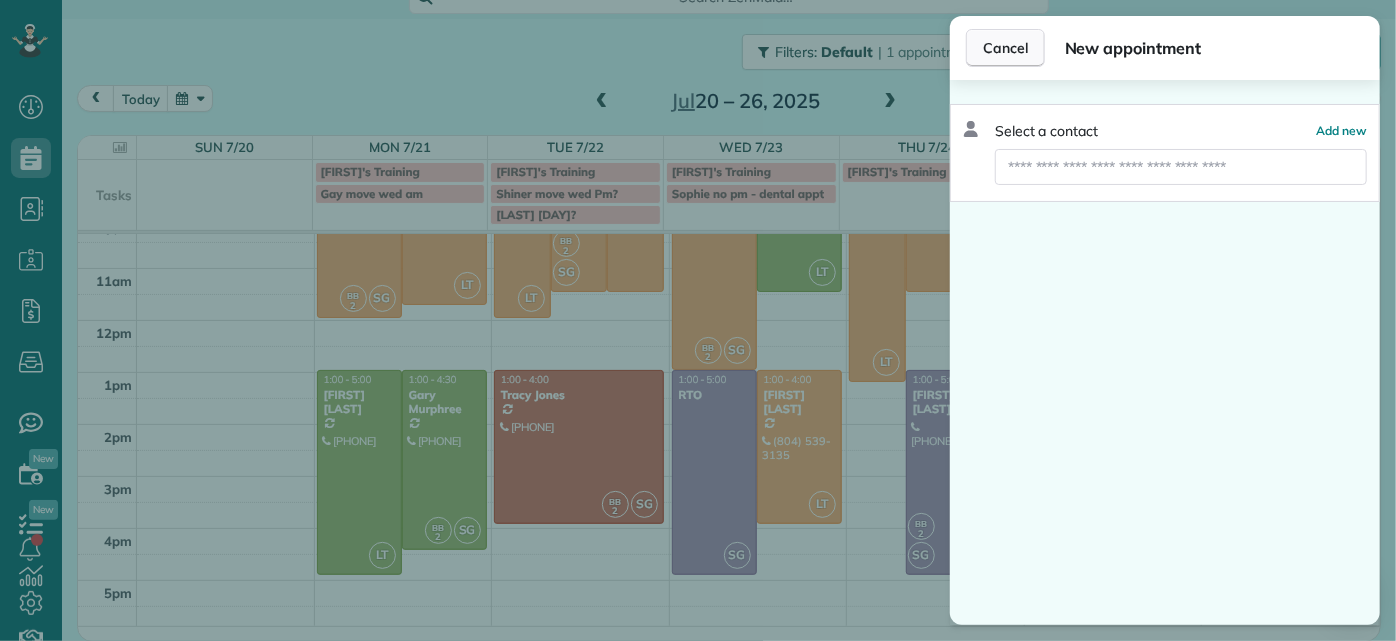 click on "Cancel" at bounding box center [1005, 48] 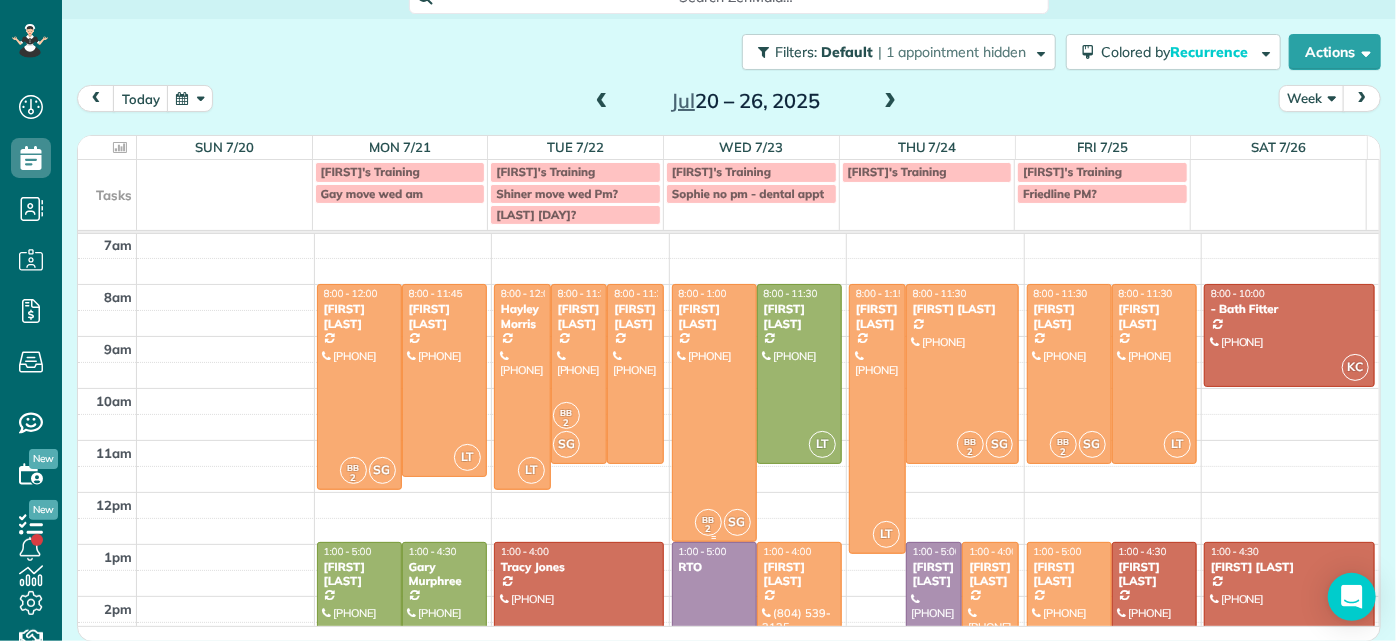 scroll, scrollTop: 0, scrollLeft: 0, axis: both 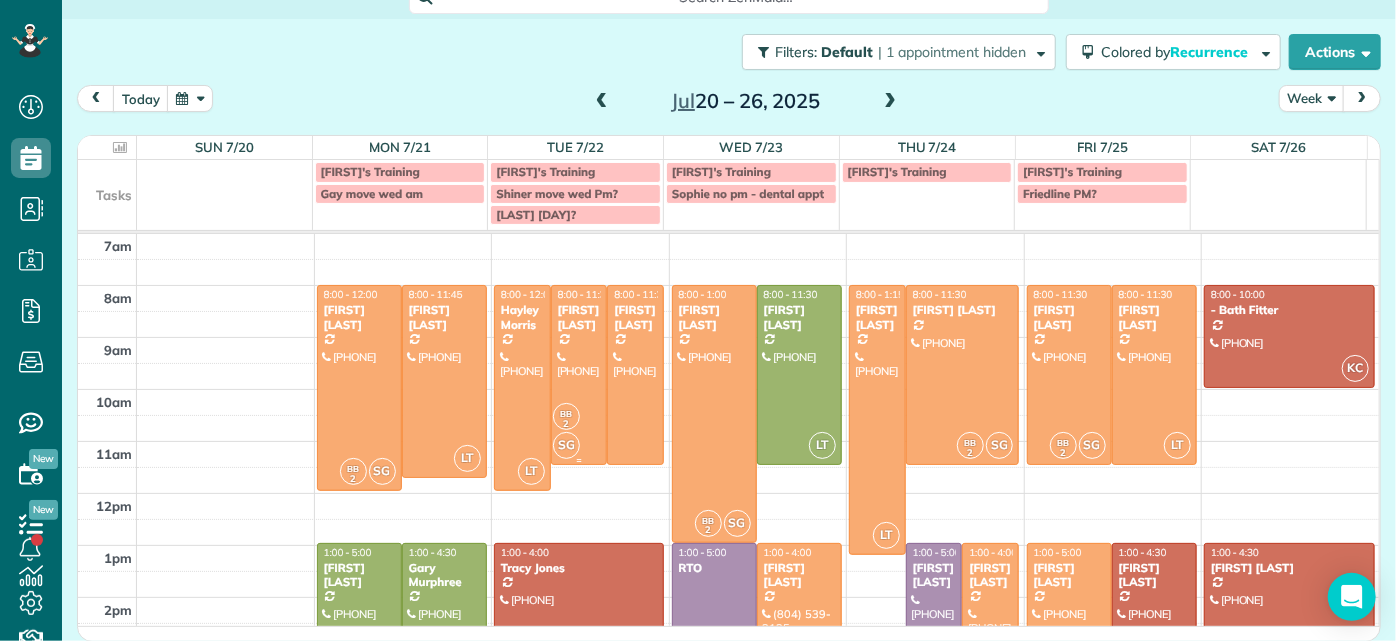 click on "BB 2 SG" at bounding box center (577, 431) 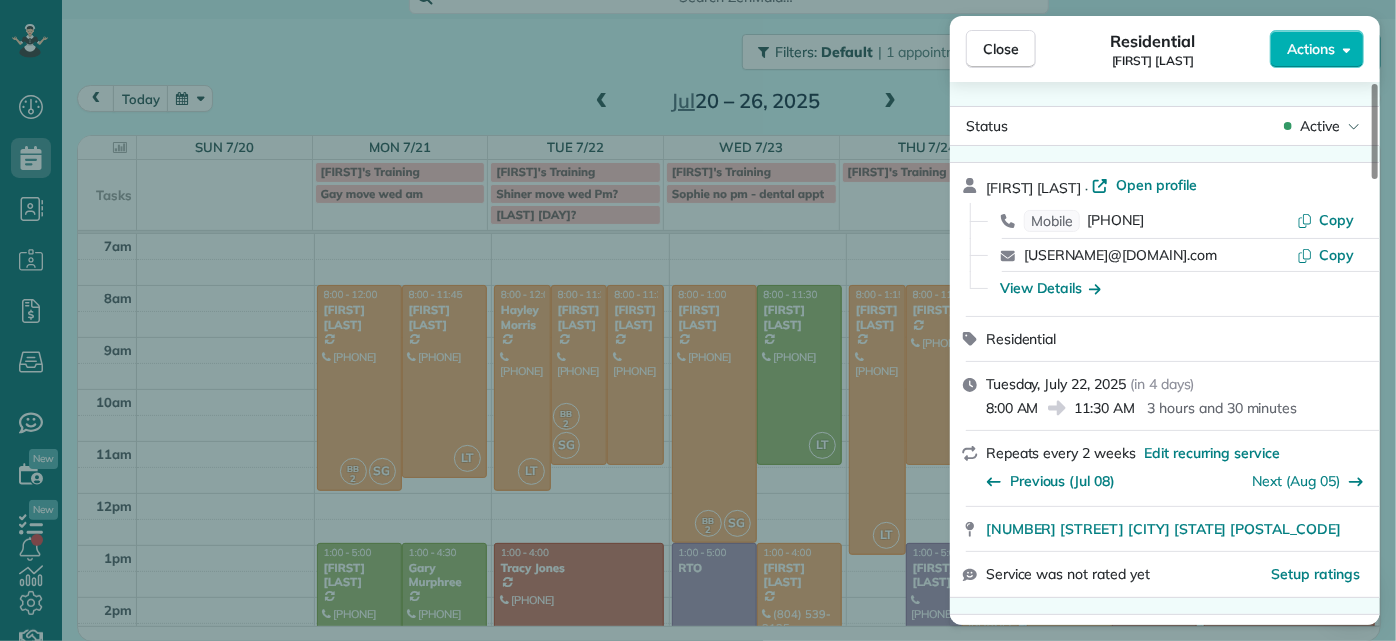 click on "Close Residential Jennifer Johnson Actions Status Active Jennifer Johnson · Open profile Mobile (804) 357-0697 Copy trippandjenny@verizon.net Copy View Details Residential Tuesday, July 22, 2025 ( in 4 days ) 8:00 AM 11:30 AM 3 hours and 30 minutes Repeats every 2 weeks Edit recurring service Previous (Jul 08) Next (Aug 05) 4008 Clinton Avenue Richmond VA 23227 Service was not rated yet Setup ratings Cleaners Time in and out Assign Invite Cleaners Brittany   Brown 8:00 AM 11:30 AM Sophie   Gibbs 8:00 AM 11:30 AM Checklist Try Now Keep this appointment up to your standards. Stay on top of every detail, keep your cleaners organised, and your client happy. Assign a checklist Watch a 5 min demo Billing Billing actions Price $179.00 Overcharge $0.00 Discount $0.00 Coupon discount - Primary tax - Secondary tax - Total appointment price $179.00 Tips collected New feature! $0.00 Unpaid Mark as paid Total including tip $179.00 Get paid online in no-time! Send an invoice and reward your cleaners with tips Man Hours -" at bounding box center (698, 320) 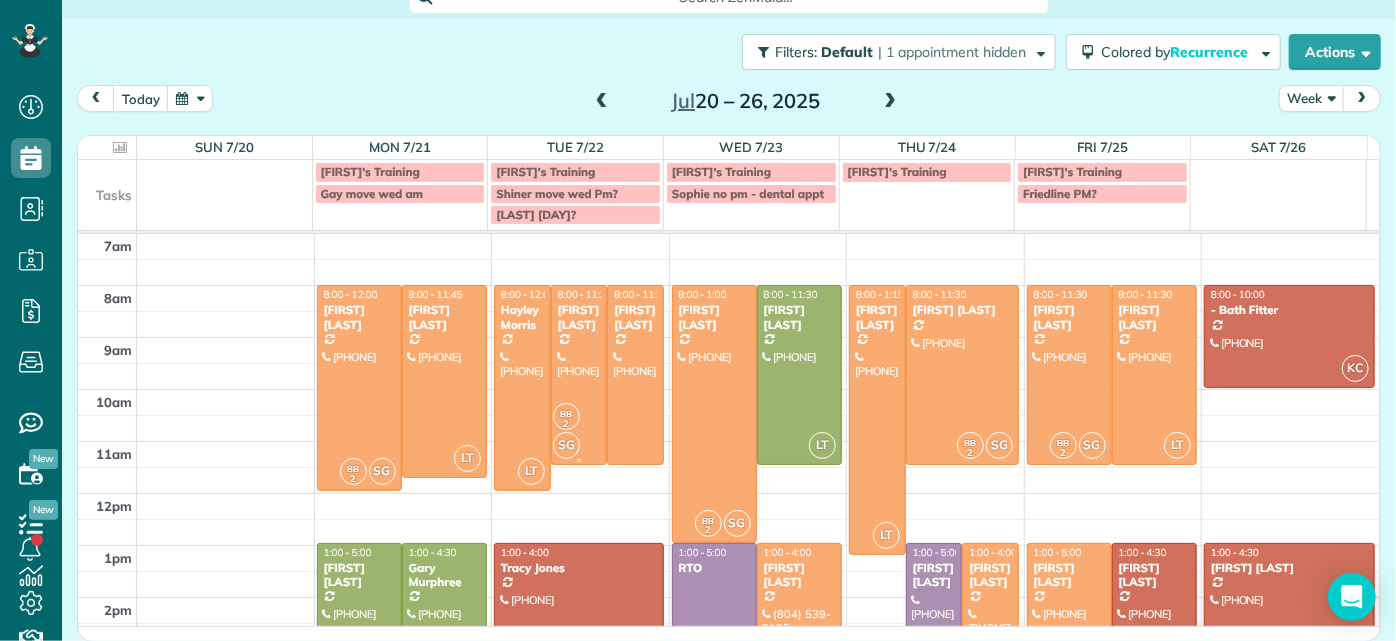 click on "Jennifer Johnson" at bounding box center (579, 317) 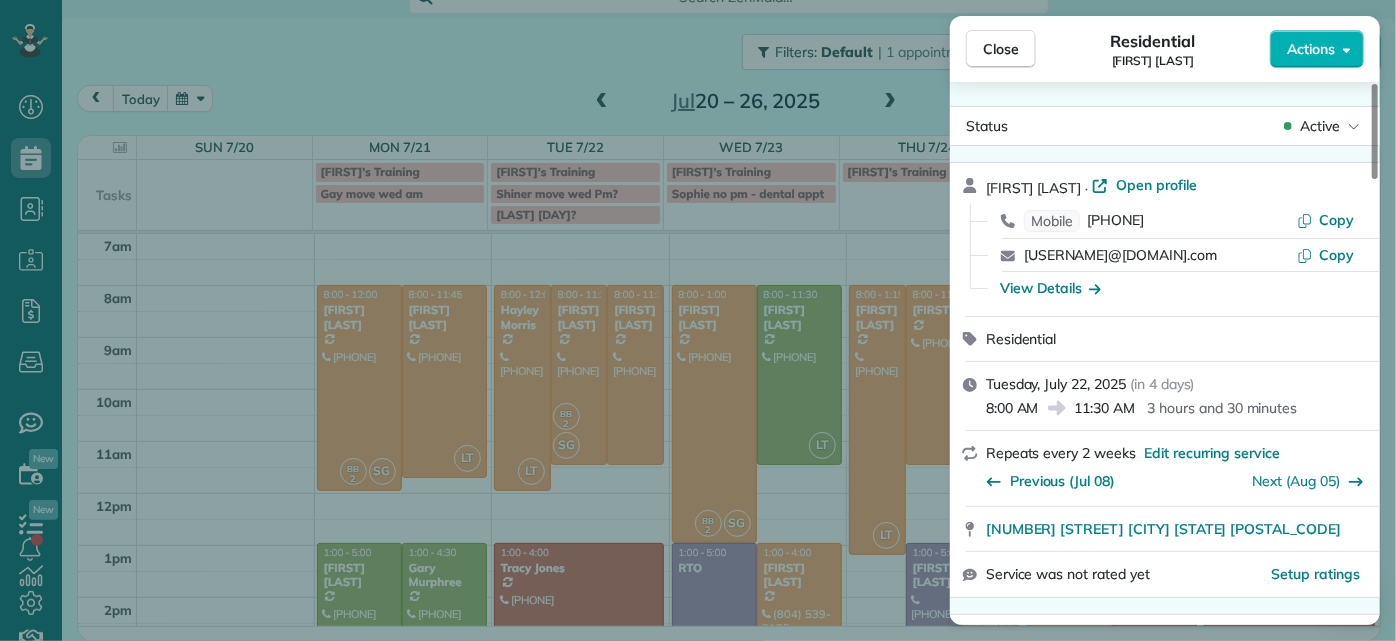 click on "Close Residential Jennifer Johnson Actions Status Active Jennifer Johnson · Open profile Mobile (804) 357-0697 Copy trippandjenny@verizon.net Copy View Details Residential Tuesday, July 22, 2025 ( in 4 days ) 8:00 AM 11:30 AM 3 hours and 30 minutes Repeats every 2 weeks Edit recurring service Previous (Jul 08) Next (Aug 05) 4008 Clinton Avenue Richmond VA 23227 Service was not rated yet Setup ratings Cleaners Time in and out Assign Invite Cleaners Brittany   Brown 8:00 AM 11:30 AM Sophie   Gibbs 8:00 AM 11:30 AM Checklist Try Now Keep this appointment up to your standards. Stay on top of every detail, keep your cleaners organised, and your client happy. Assign a checklist Watch a 5 min demo Billing Billing actions Price $179.00 Overcharge $0.00 Discount $0.00 Coupon discount - Primary tax - Secondary tax - Total appointment price $179.00 Tips collected New feature! $0.00 Unpaid Mark as paid Total including tip $179.00 Get paid online in no-time! Send an invoice and reward your cleaners with tips Man Hours -" at bounding box center [698, 320] 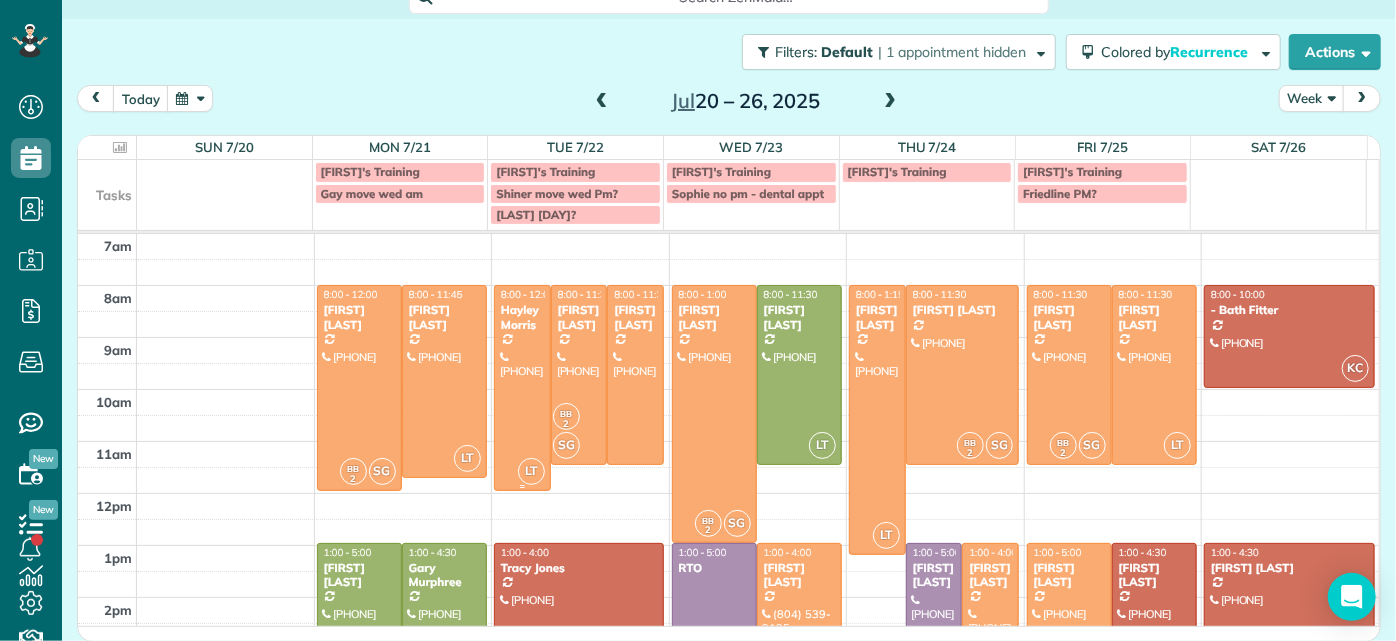 click at bounding box center (522, 388) 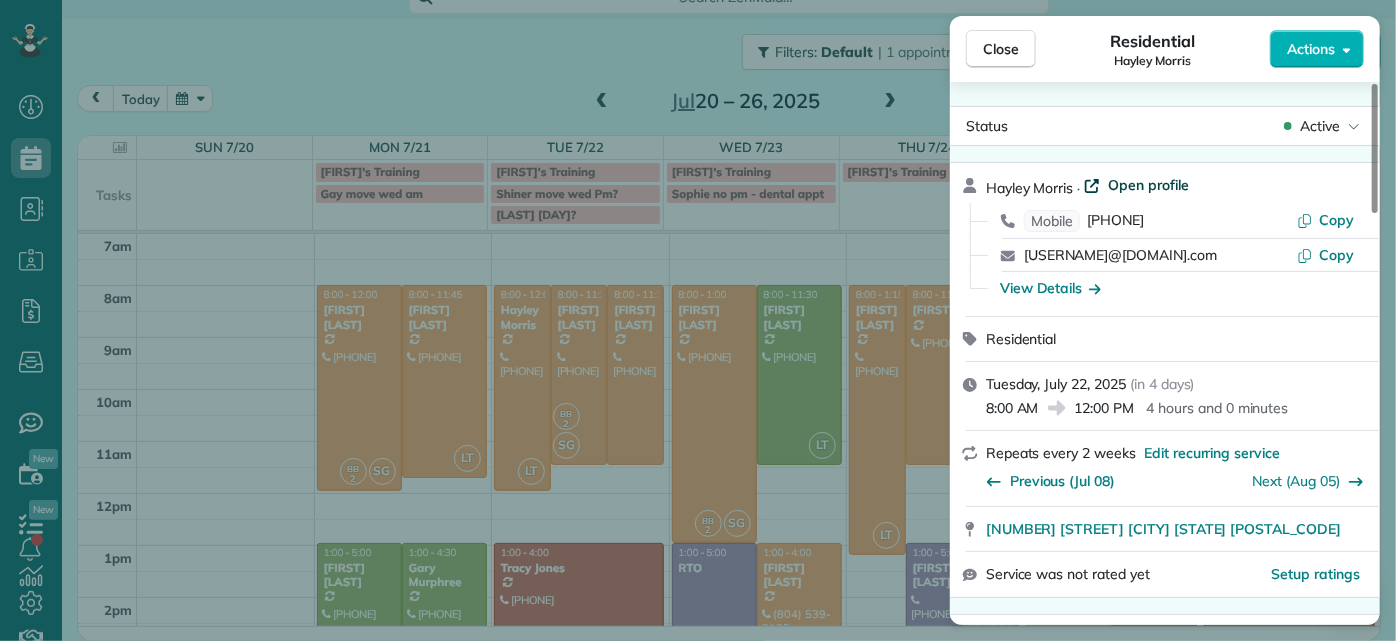 click on "Open profile" at bounding box center (1148, 185) 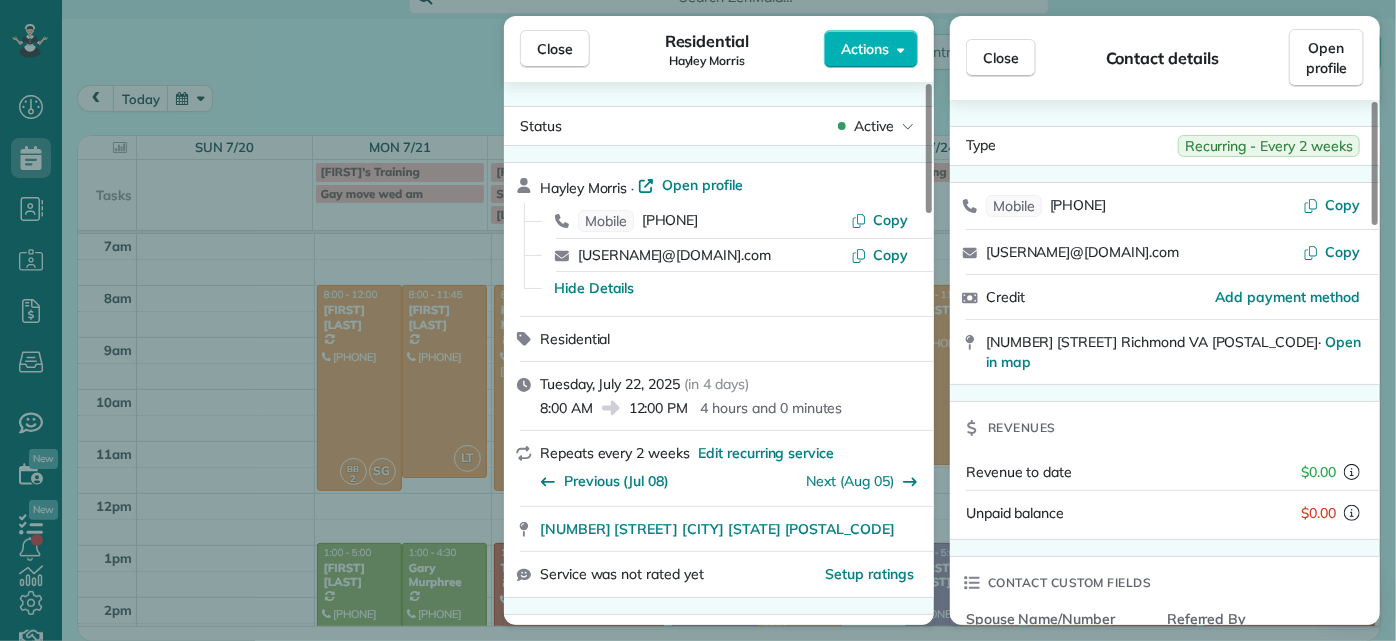click on "Close Residential Hayley Morris Actions Status Active Hayley Morris · Open profile Mobile (540) 908-0774 Copy hjhmorris@gmail.com Copy Hide Details Residential Tuesday, July 22, 2025 ( in 4 days ) 8:00 AM 12:00 PM 4 hours and 0 minutes Repeats every 2 weeks Edit recurring service Previous (Jul 08) Next (Aug 05) 5111 Forest Hill Avenue Richmond VA 23225 Service was not rated yet Setup ratings Cleaners Time in and out Assign Invite Cleaners Laura   Thaller 8:00 AM 12:00 PM Checklist Try Now Keep this appointment up to your standards. Stay on top of every detail, keep your cleaners organised, and your client happy. Assign a checklist Watch a 5 min demo Billing Billing actions Price $160.00 Overcharge $0.00 Discount $0.00 Coupon discount - Primary tax - Secondary tax - Total appointment price $160.00 Tips collected New feature! $0.00 Unpaid Mark as paid Total including tip $160.00 Get paid online in no-time! Send an invoice and reward your cleaners with tips Charge customer credit card Appointment custom fields" at bounding box center [698, 320] 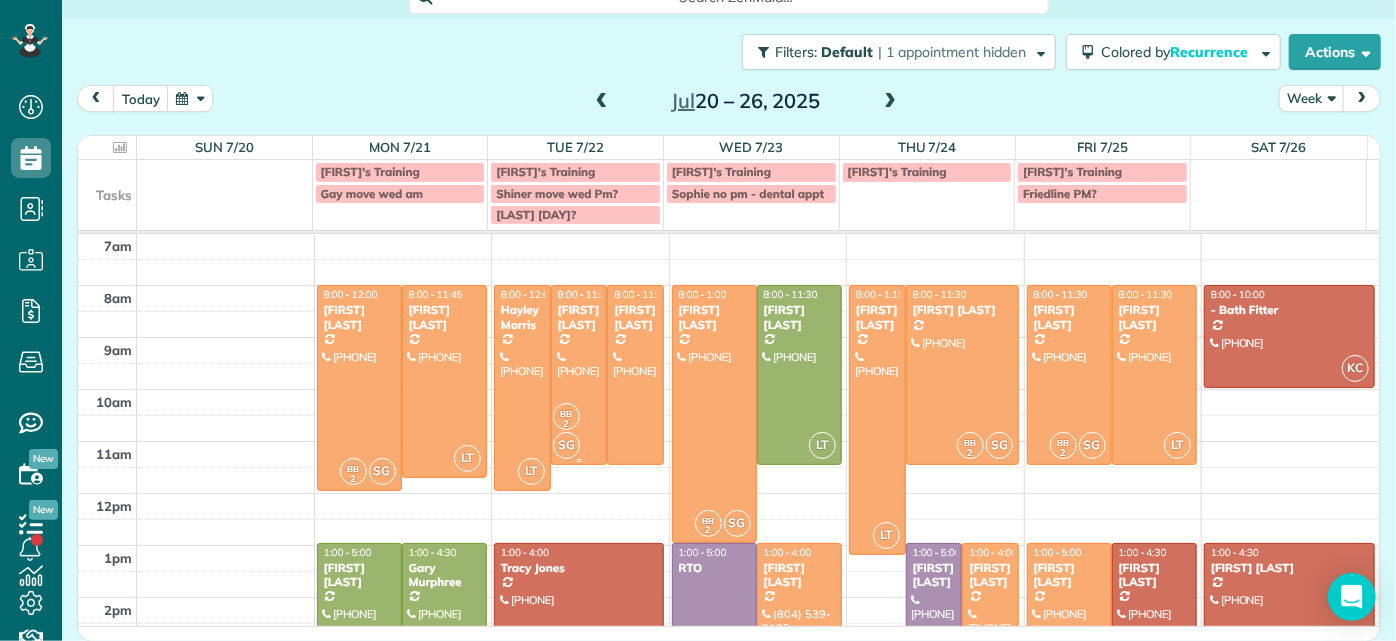 click at bounding box center (579, 375) 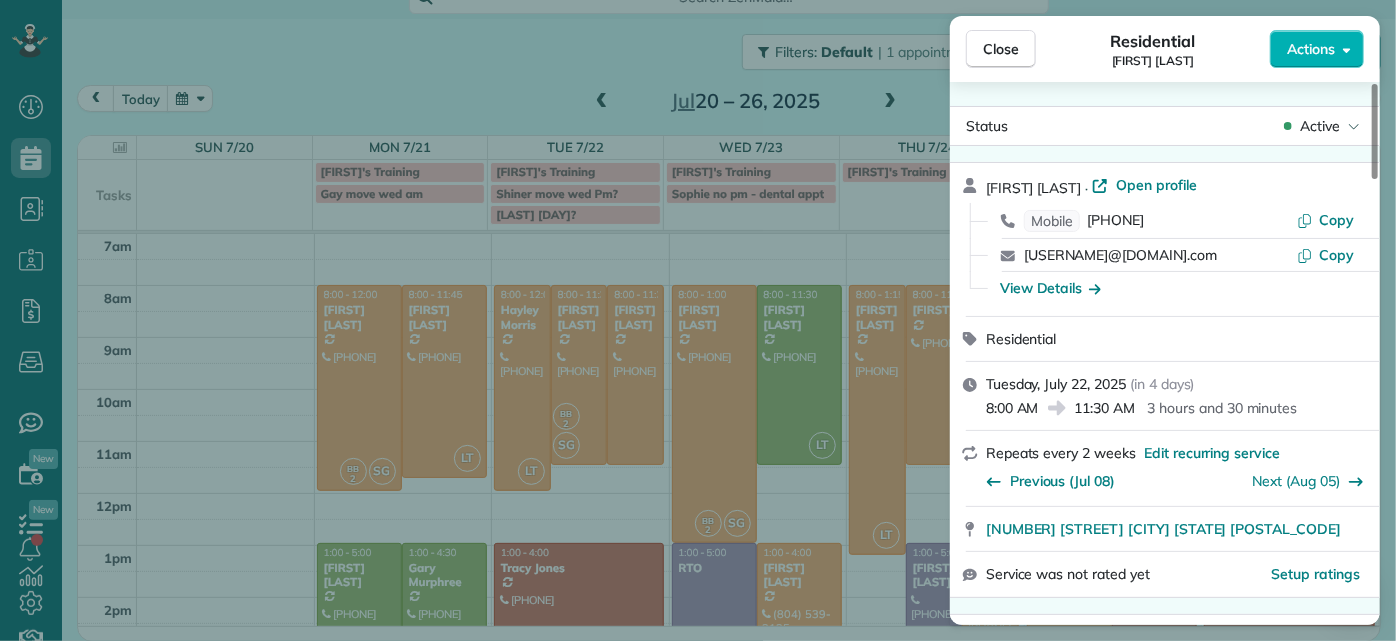 click on "Close Residential Jennifer Johnson Actions Status Active Jennifer Johnson · Open profile Mobile (804) 357-0697 Copy trippandjenny@verizon.net Copy View Details Residential Tuesday, July 22, 2025 ( in 4 days ) 8:00 AM 11:30 AM 3 hours and 30 minutes Repeats every 2 weeks Edit recurring service Previous (Jul 08) Next (Aug 05) 4008 Clinton Avenue Richmond VA 23227 Service was not rated yet Setup ratings Cleaners Time in and out Assign Invite Cleaners Brittany   Brown 8:00 AM 11:30 AM Sophie   Gibbs 8:00 AM 11:30 AM Checklist Try Now Keep this appointment up to your standards. Stay on top of every detail, keep your cleaners organised, and your client happy. Assign a checklist Watch a 5 min demo Billing Billing actions Price $179.00 Overcharge $0.00 Discount $0.00 Coupon discount - Primary tax - Secondary tax - Total appointment price $179.00 Tips collected New feature! $0.00 Unpaid Mark as paid Total including tip $179.00 Get paid online in no-time! Send an invoice and reward your cleaners with tips Man Hours -" at bounding box center (698, 320) 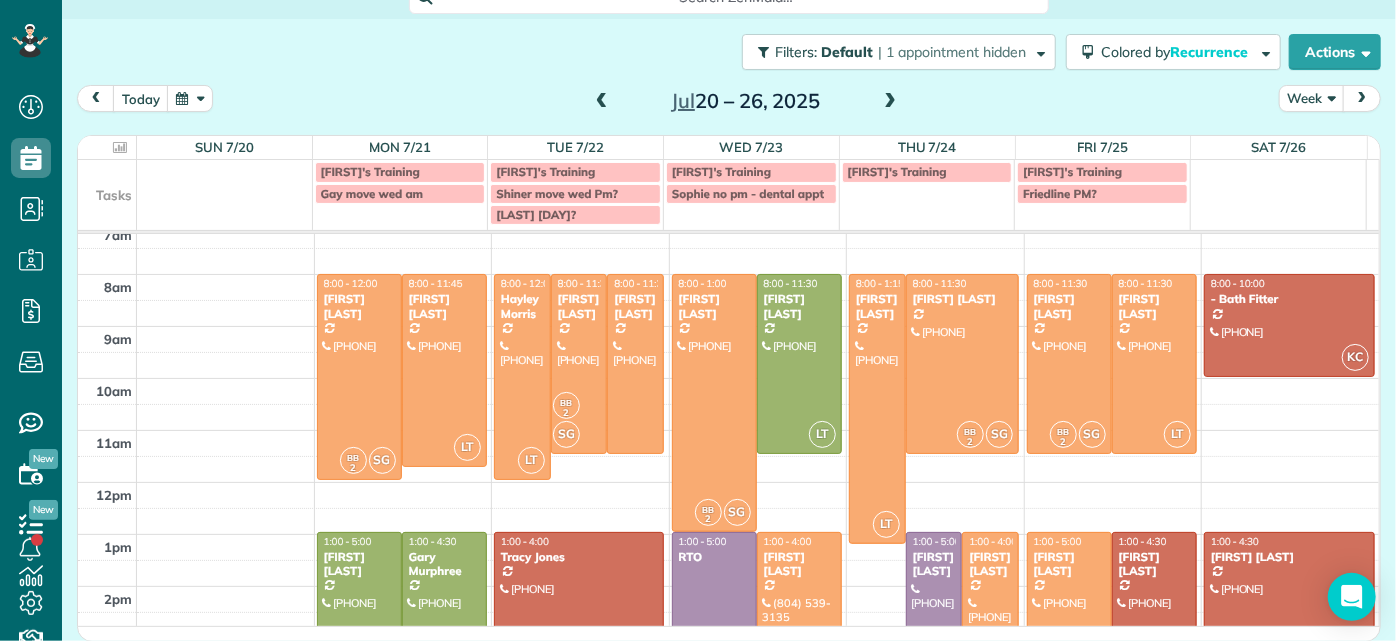 scroll, scrollTop: 0, scrollLeft: 0, axis: both 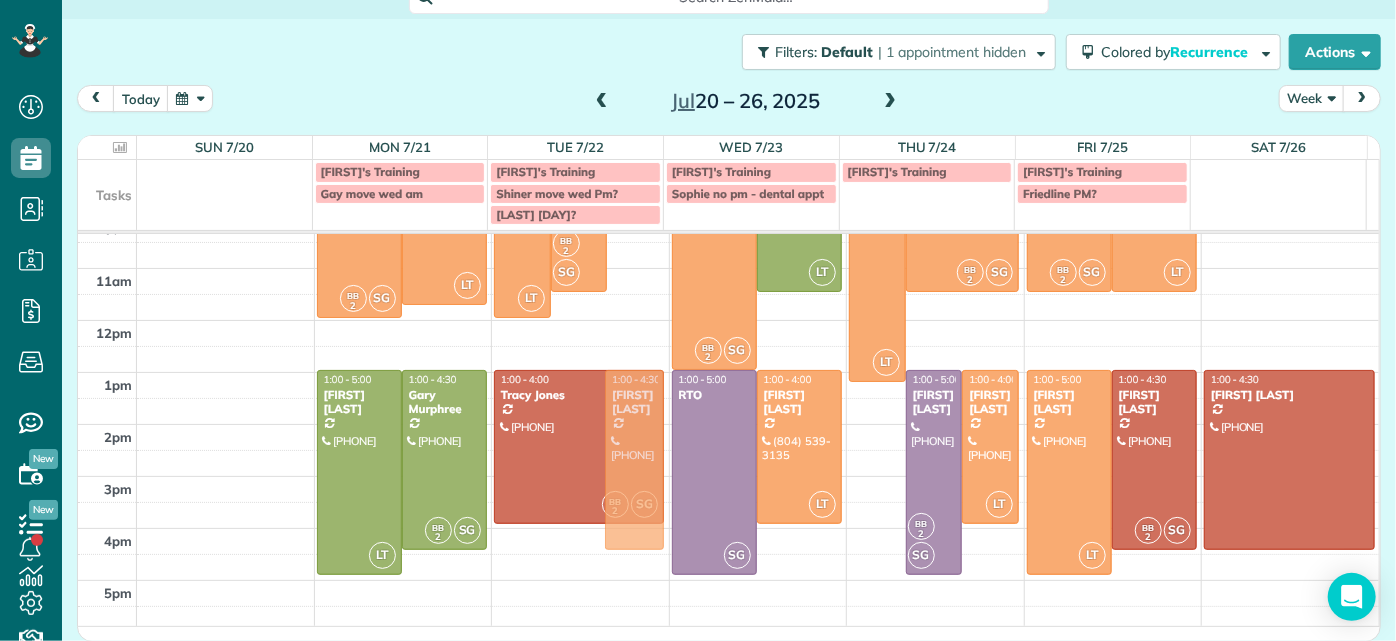 drag, startPoint x: 633, startPoint y: 355, endPoint x: 610, endPoint y: 609, distance: 255.03922 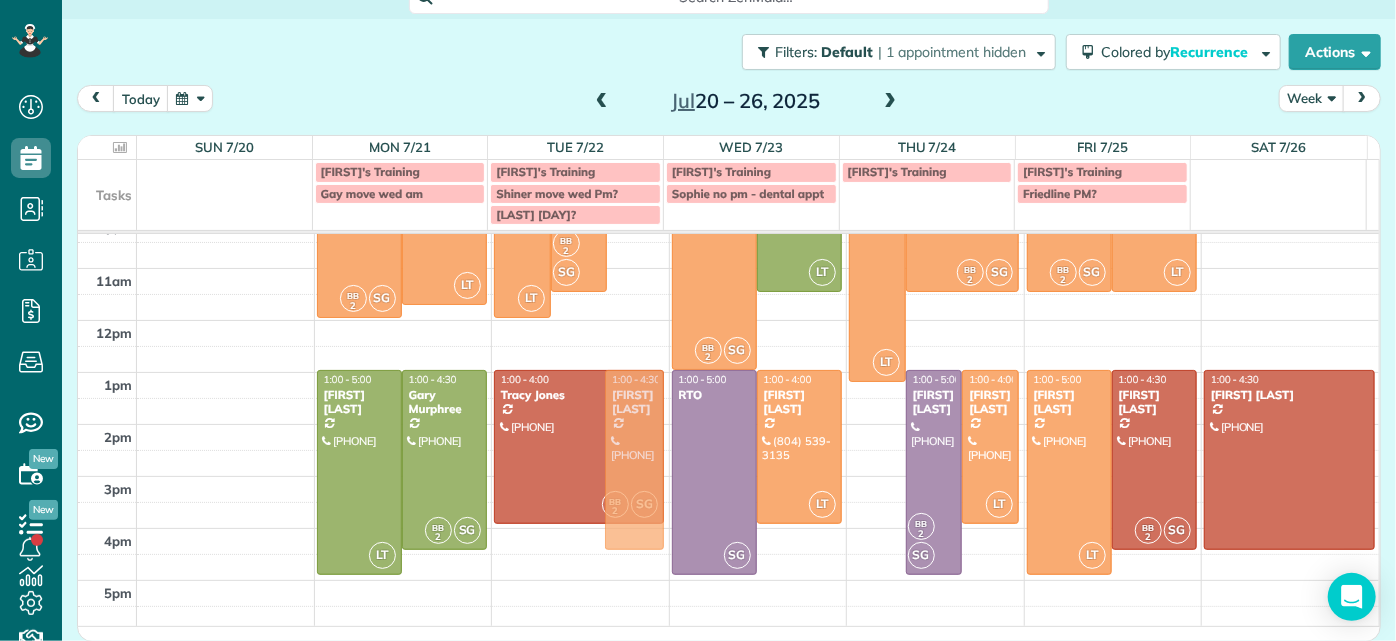scroll, scrollTop: 153, scrollLeft: 0, axis: vertical 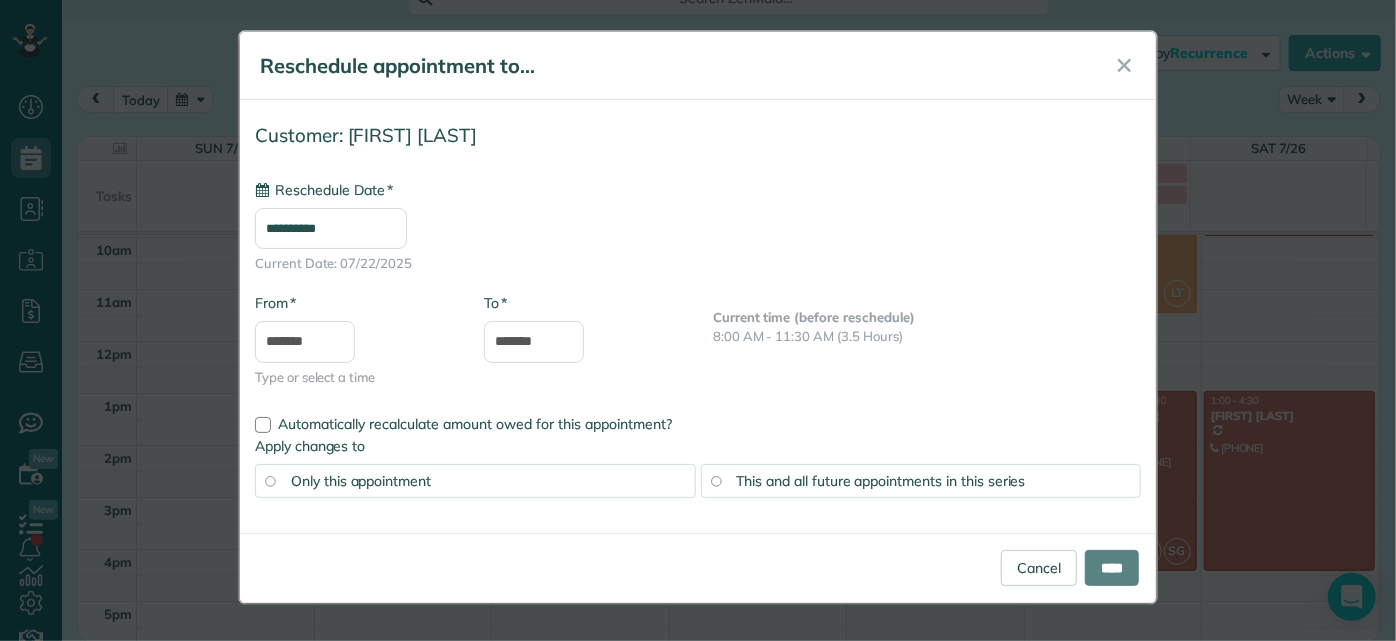 type on "**********" 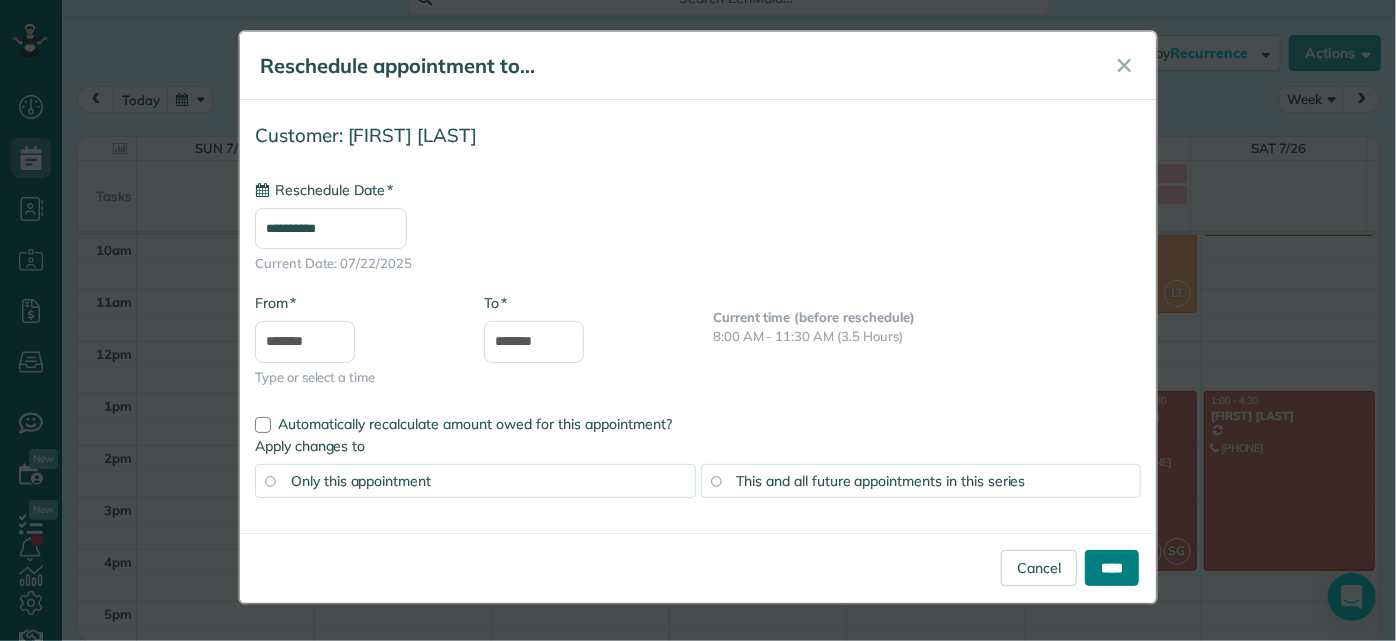 click on "****" at bounding box center [1112, 568] 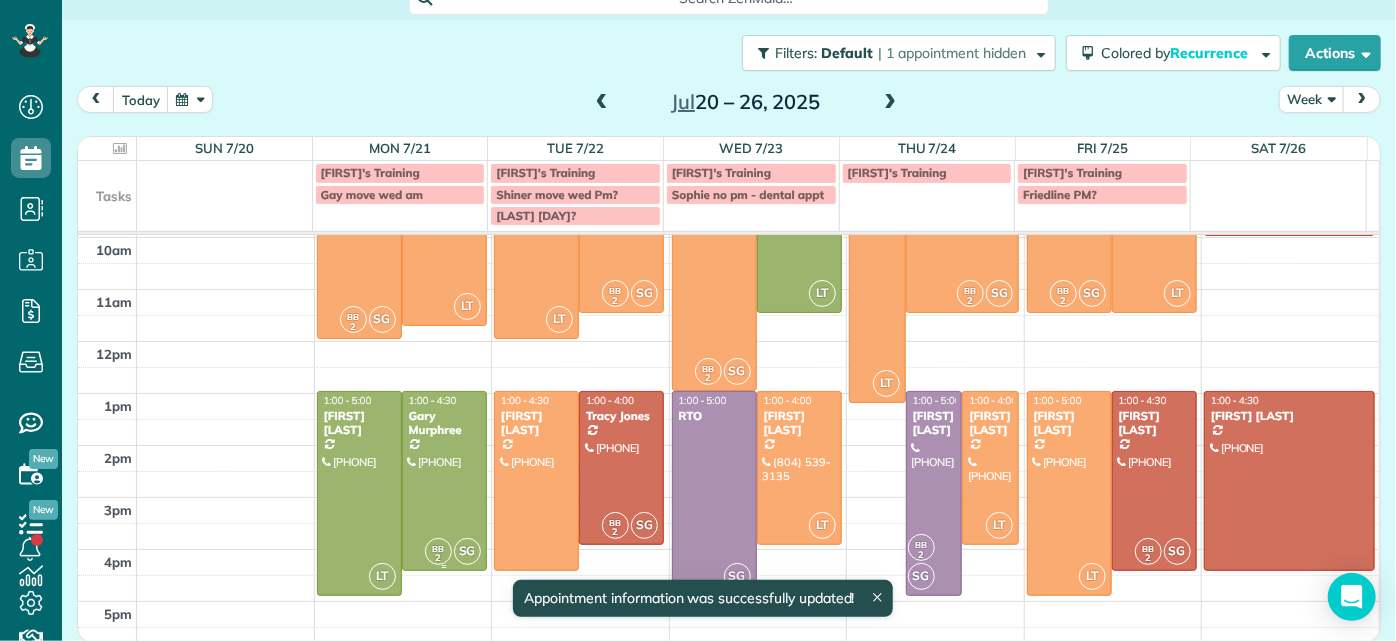scroll, scrollTop: 153, scrollLeft: 0, axis: vertical 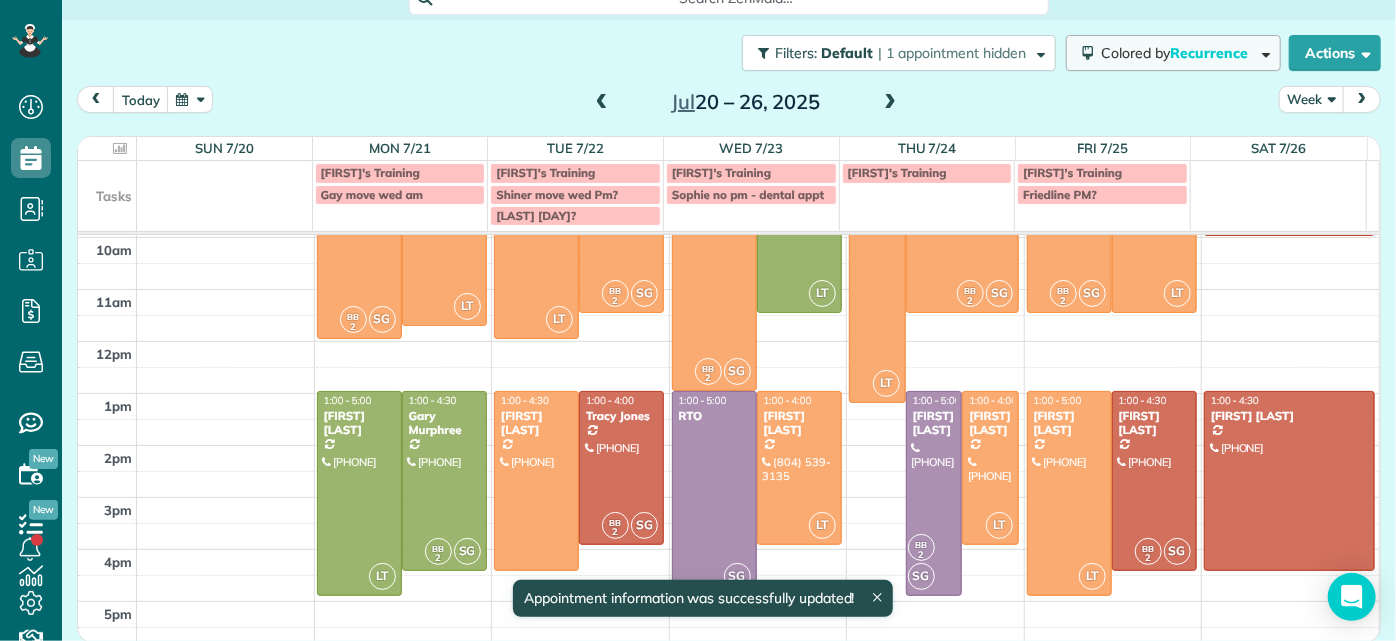 click on "Recurrence" at bounding box center [1210, 53] 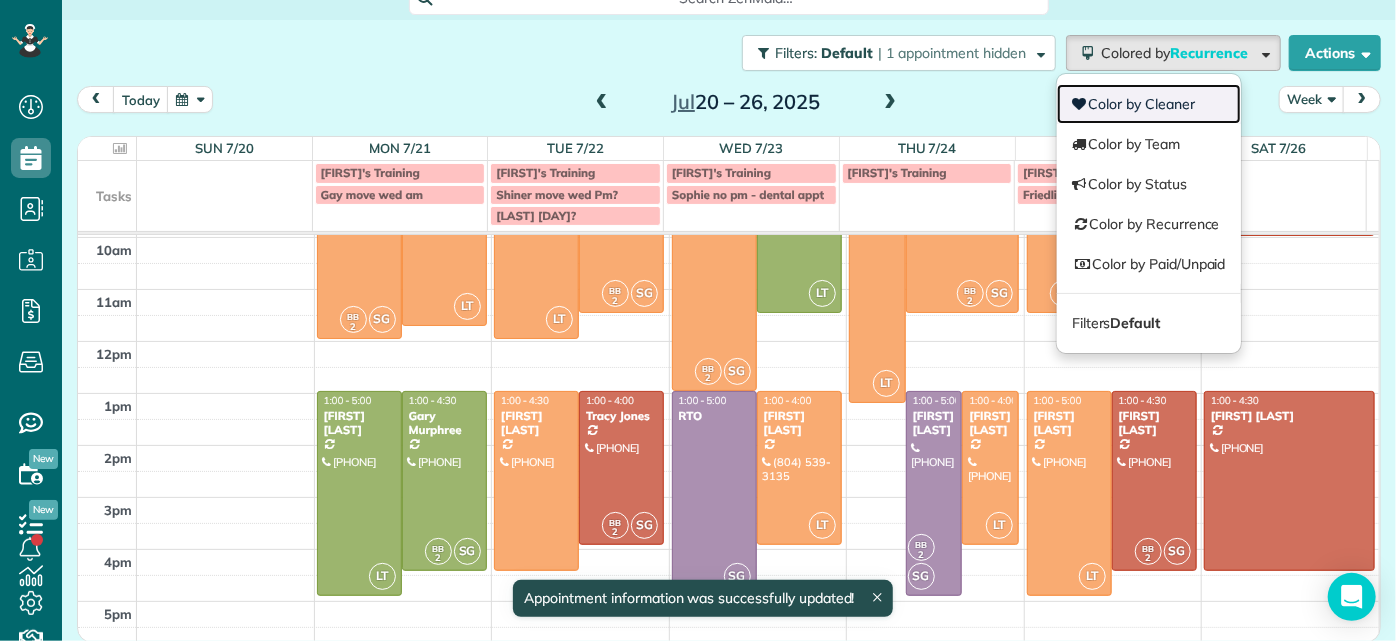 click on "Color by Cleaner" at bounding box center (1149, 104) 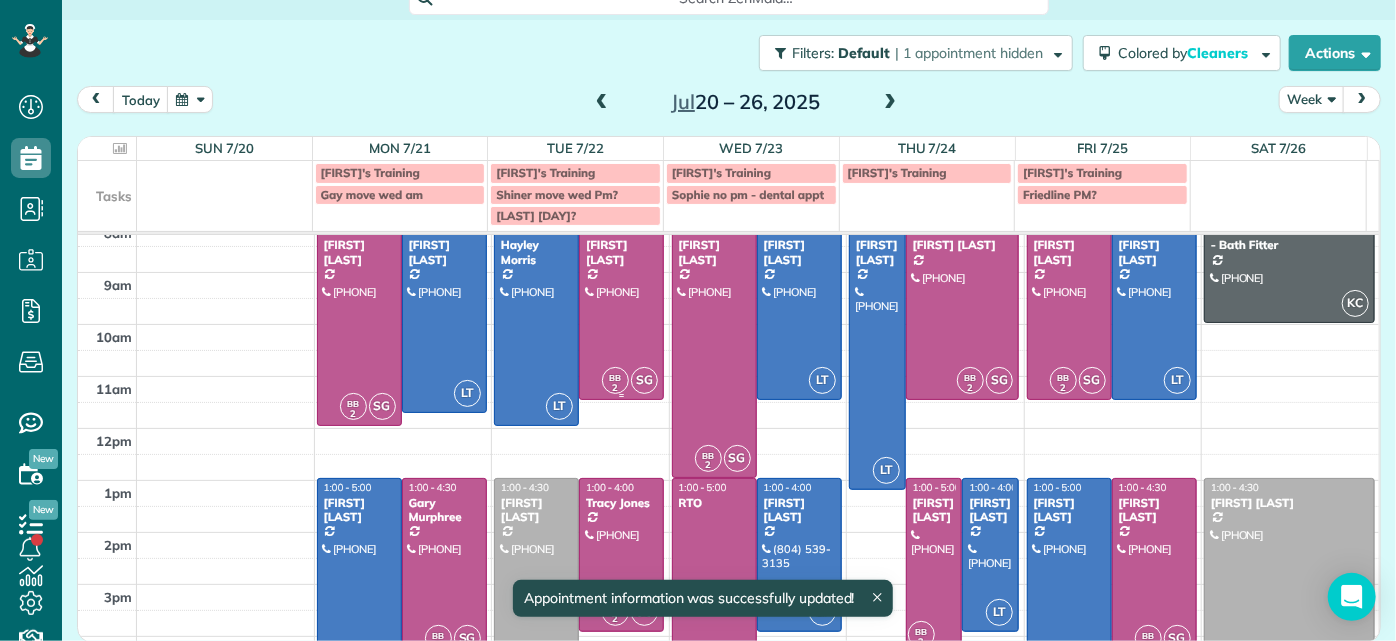 scroll, scrollTop: 0, scrollLeft: 0, axis: both 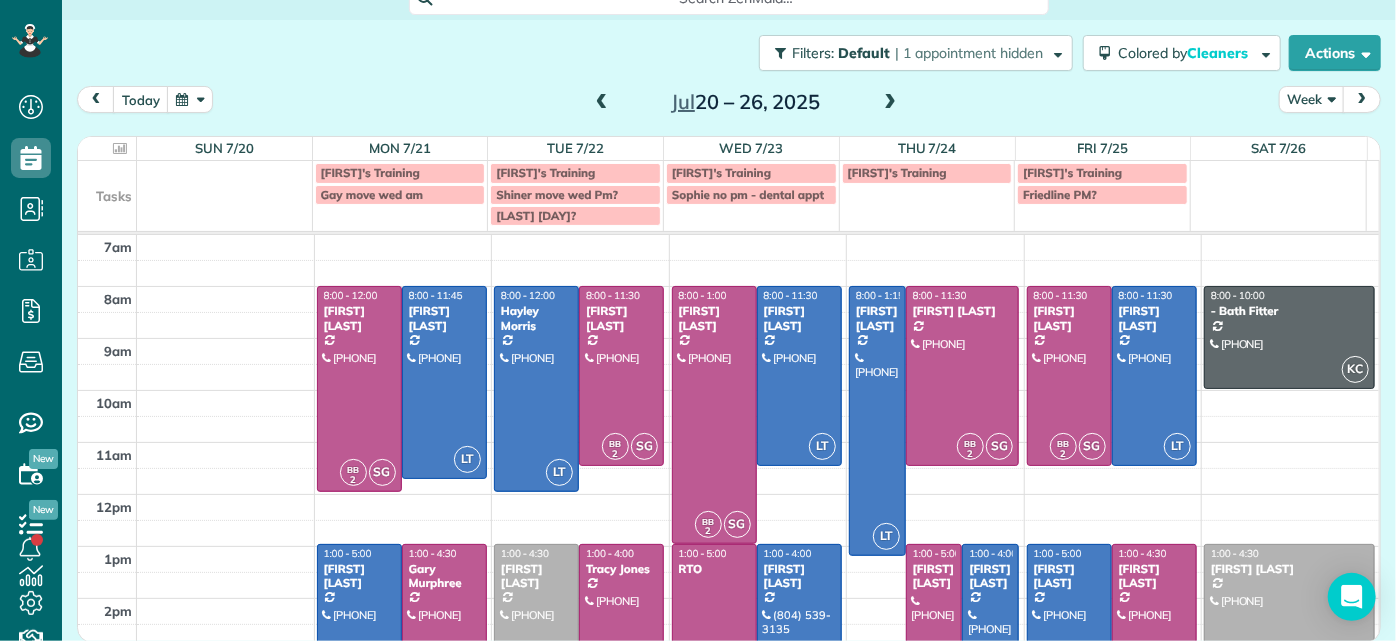 click at bounding box center (602, 103) 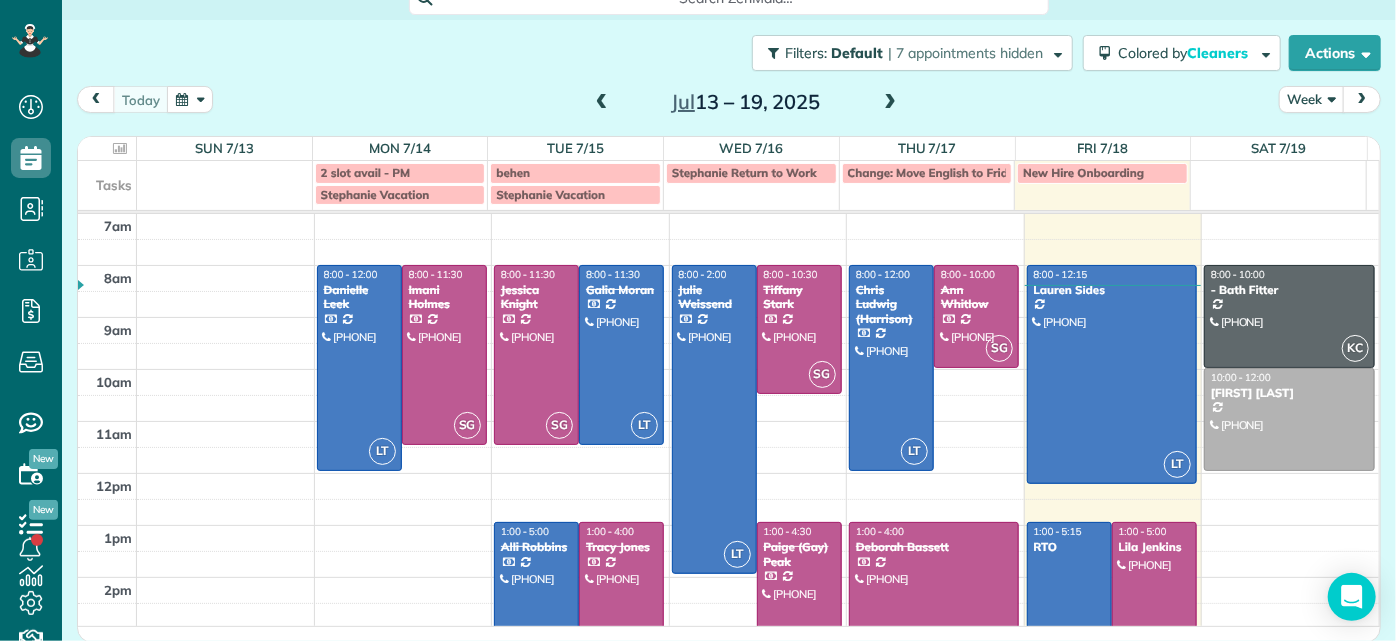 click at bounding box center (890, 103) 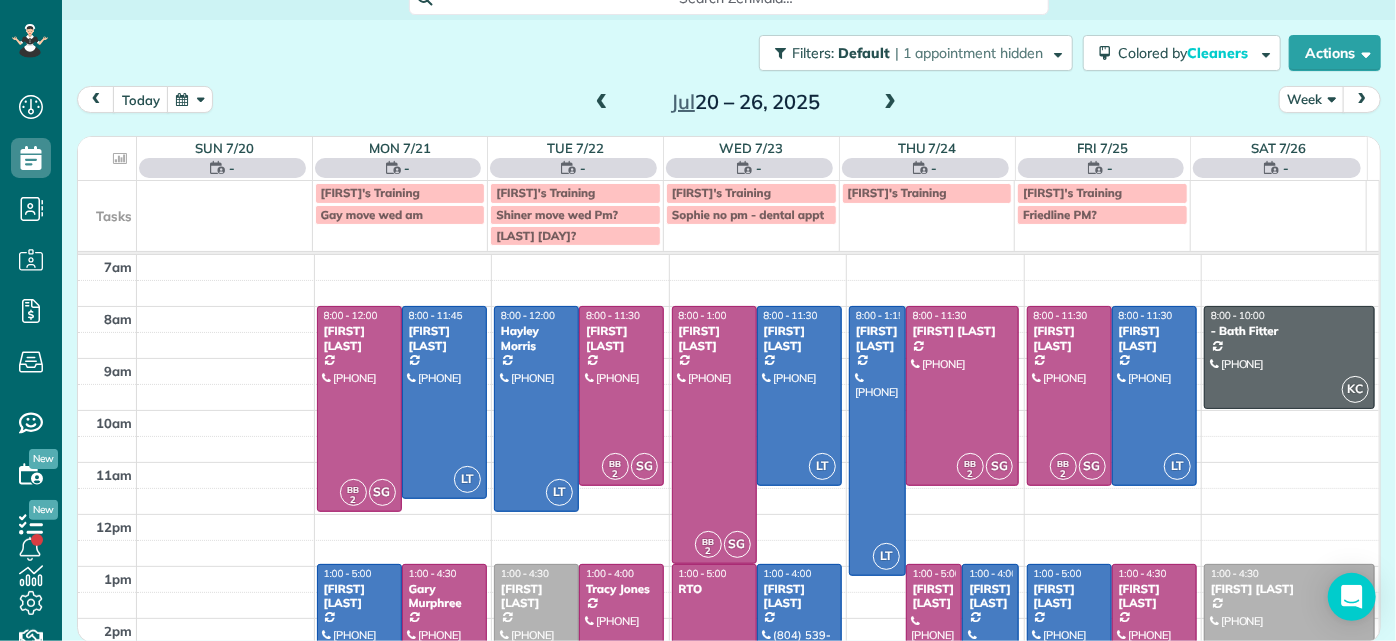 click at bounding box center (602, 103) 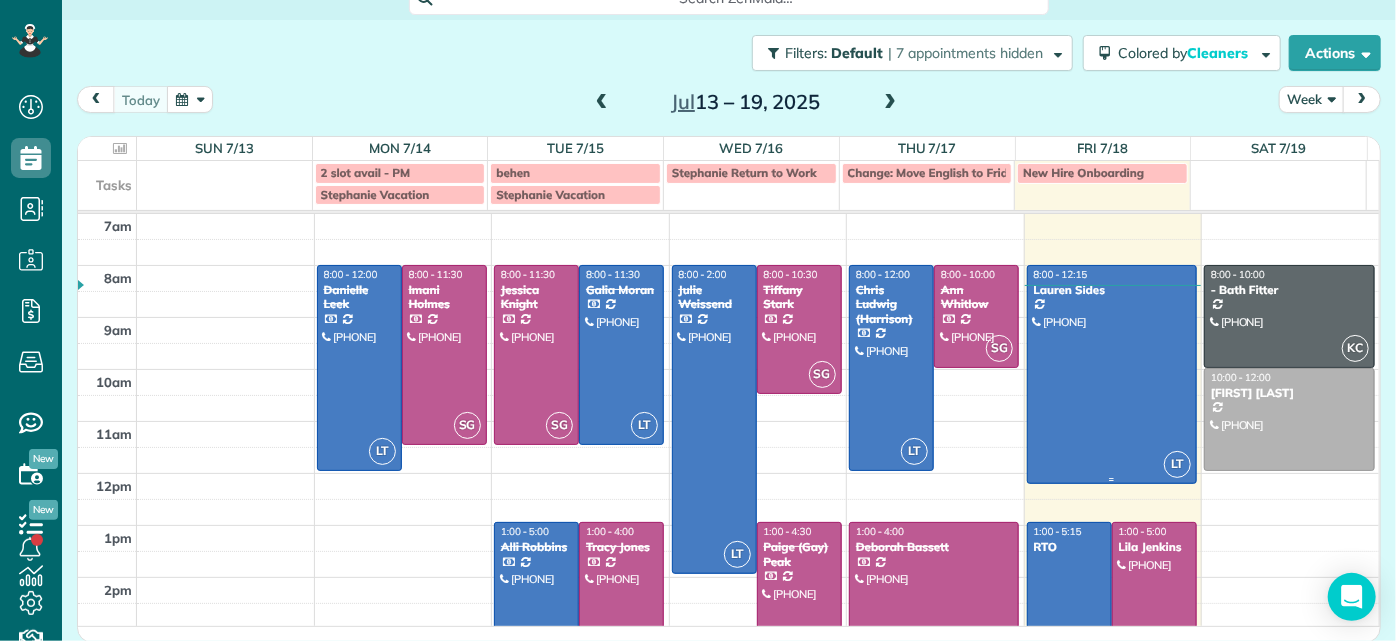 click at bounding box center (1112, 374) 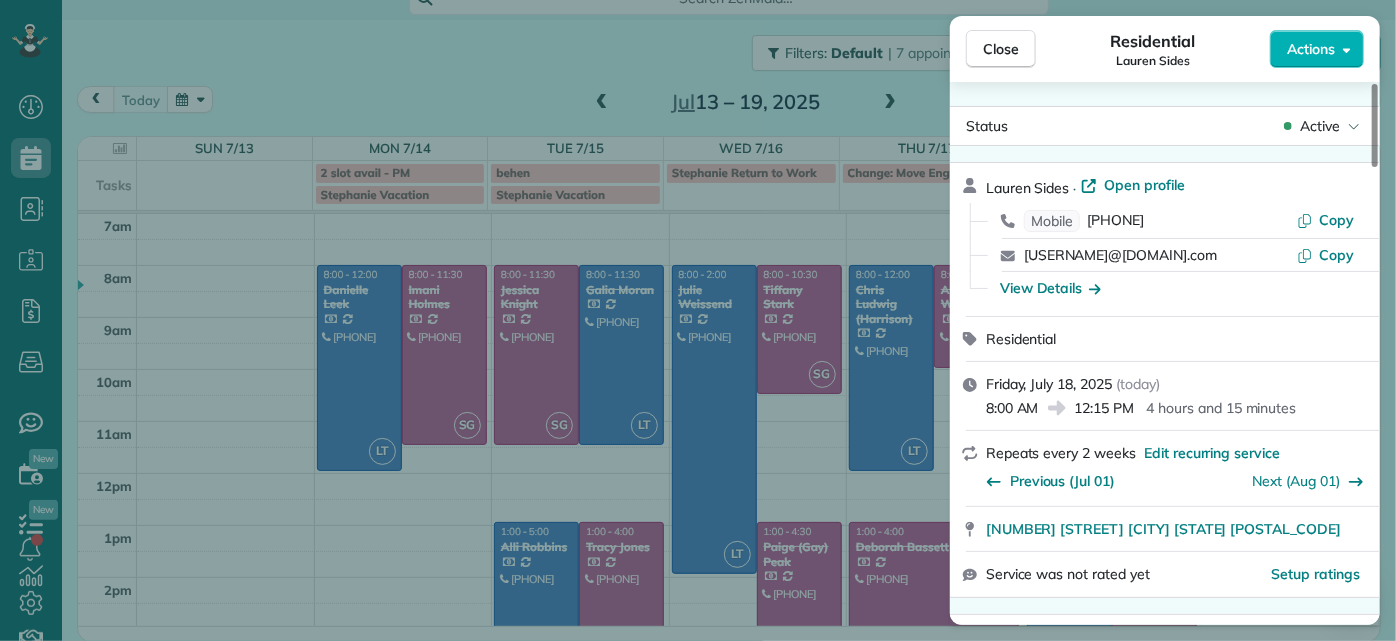 click on "Close Residential Lauren Sides Actions Status Active Lauren Sides · Open profile Mobile (804) 687-0108 Copy laurenhsides@gmail.com Copy View Details Residential Friday, July 18, 2025 ( today ) 8:00 AM 12:15 PM 4 hours and 15 minutes Repeats every 2 weeks Edit recurring service Previous (Jul 01) Next (Aug 01) 1613 Swansbury Drive Richmond VA 23238 Service was not rated yet Setup ratings Cleaners Time in and out Assign Invite Cleaners Laura   Thaller 8:00 AM 12:15 PM Checklist Try Now Keep this appointment up to your standards. Stay on top of every detail, keep your cleaners organised, and your client happy. Assign a checklist Watch a 5 min demo Billing Billing actions Price $230.00 Overcharge $0.00 Discount $110.00 Coupon discount - Primary tax - Secondary tax - Total appointment price $120.00 Tips collected New feature! $0.00 Unpaid Mark as paid Total including tip $120.00 Get paid online in no-time! Send an invoice and reward your cleaners with tips Charge customer credit card Appointment custom fields 4.25" at bounding box center (698, 320) 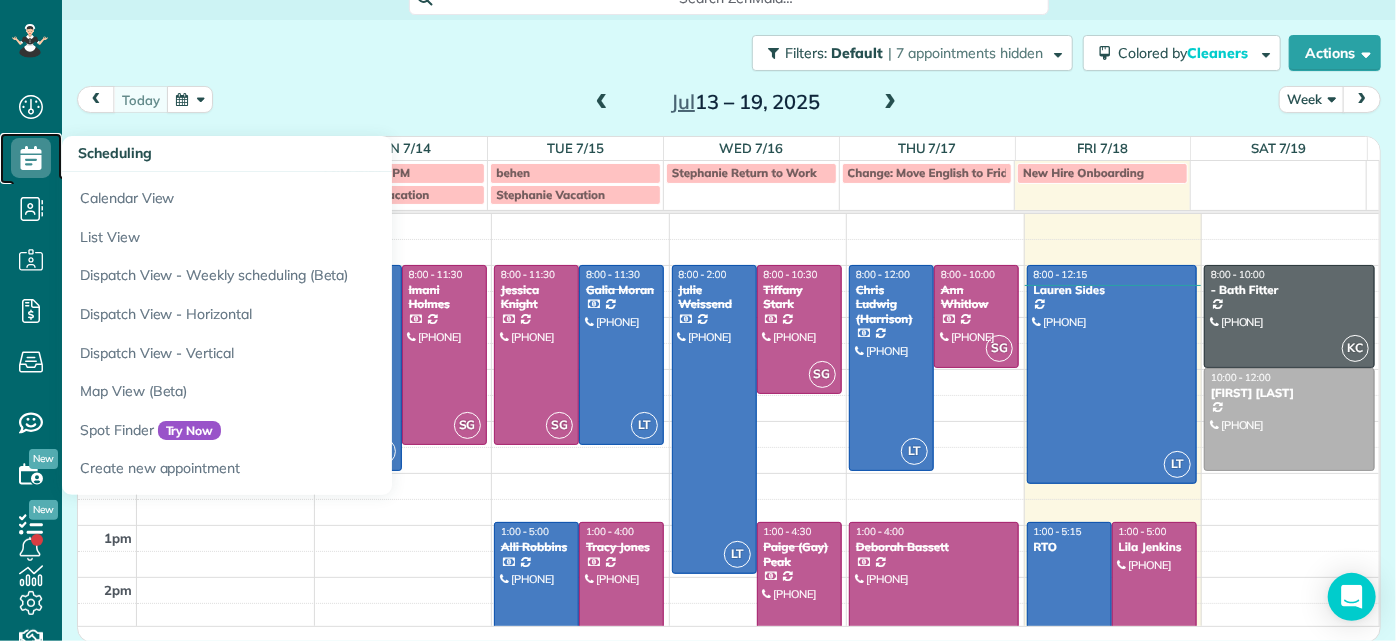 click 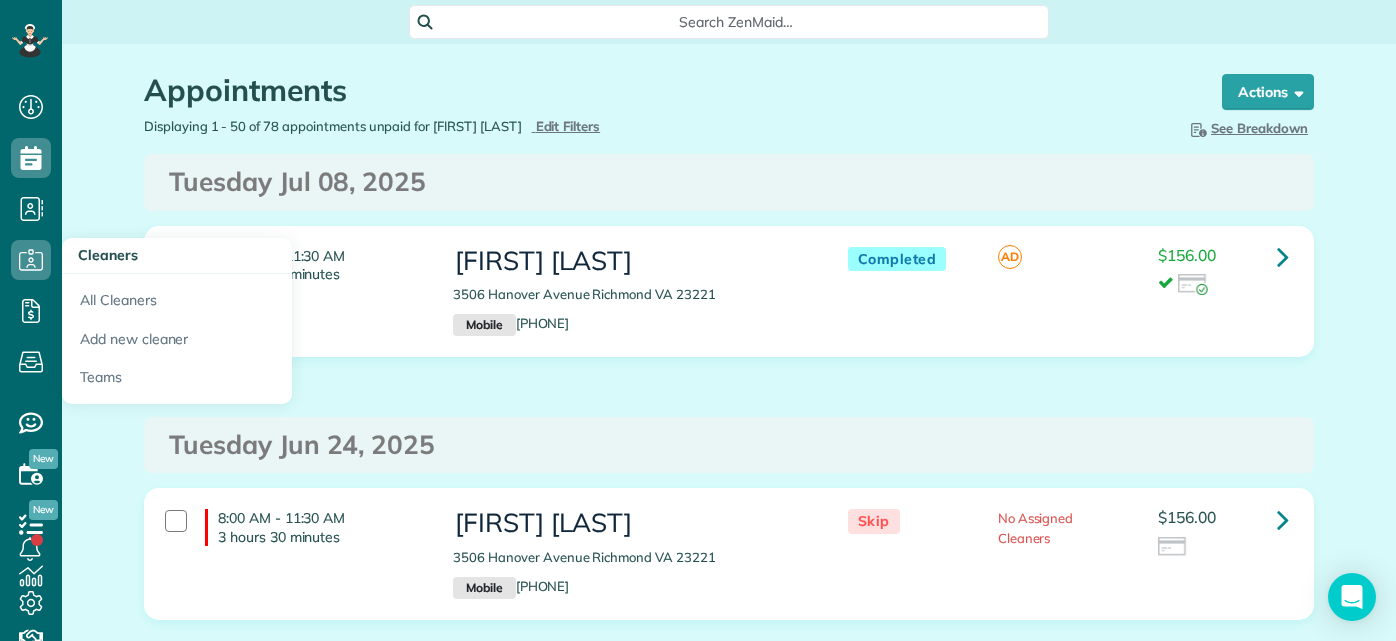 scroll, scrollTop: 0, scrollLeft: 0, axis: both 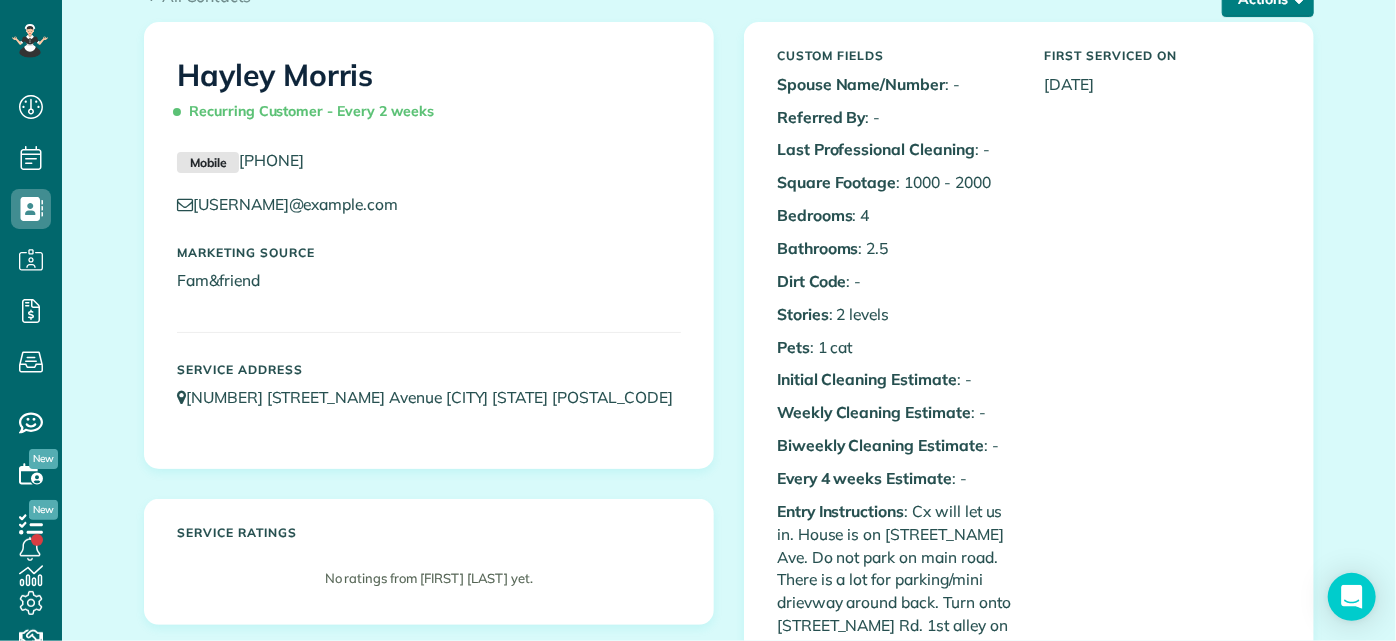 click on "Actions" at bounding box center (1268, -1) 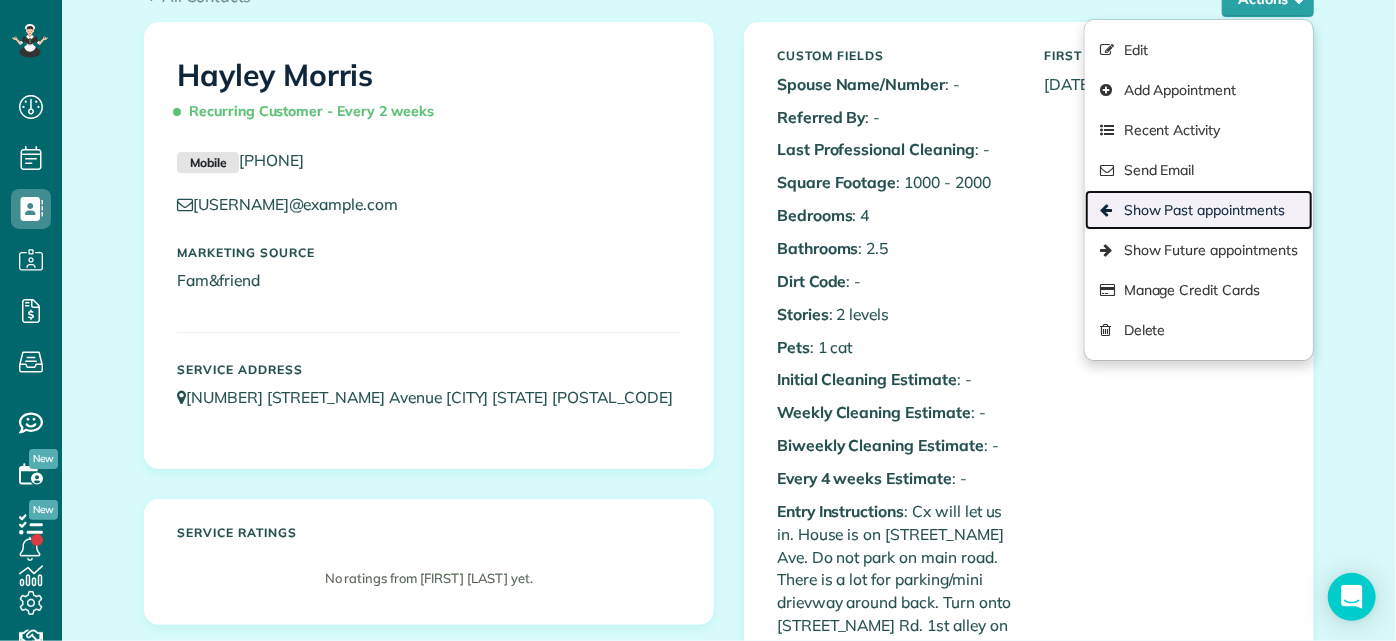 click on "Show Past appointments" at bounding box center (1199, 210) 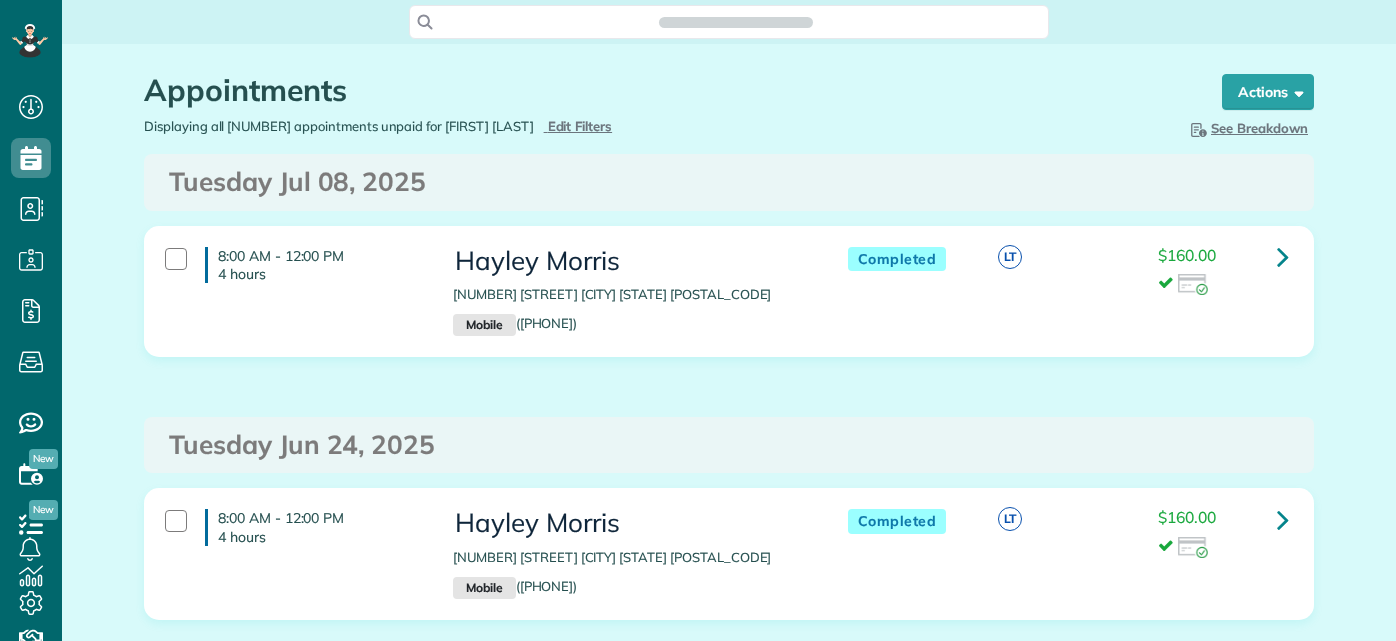 scroll, scrollTop: 0, scrollLeft: 0, axis: both 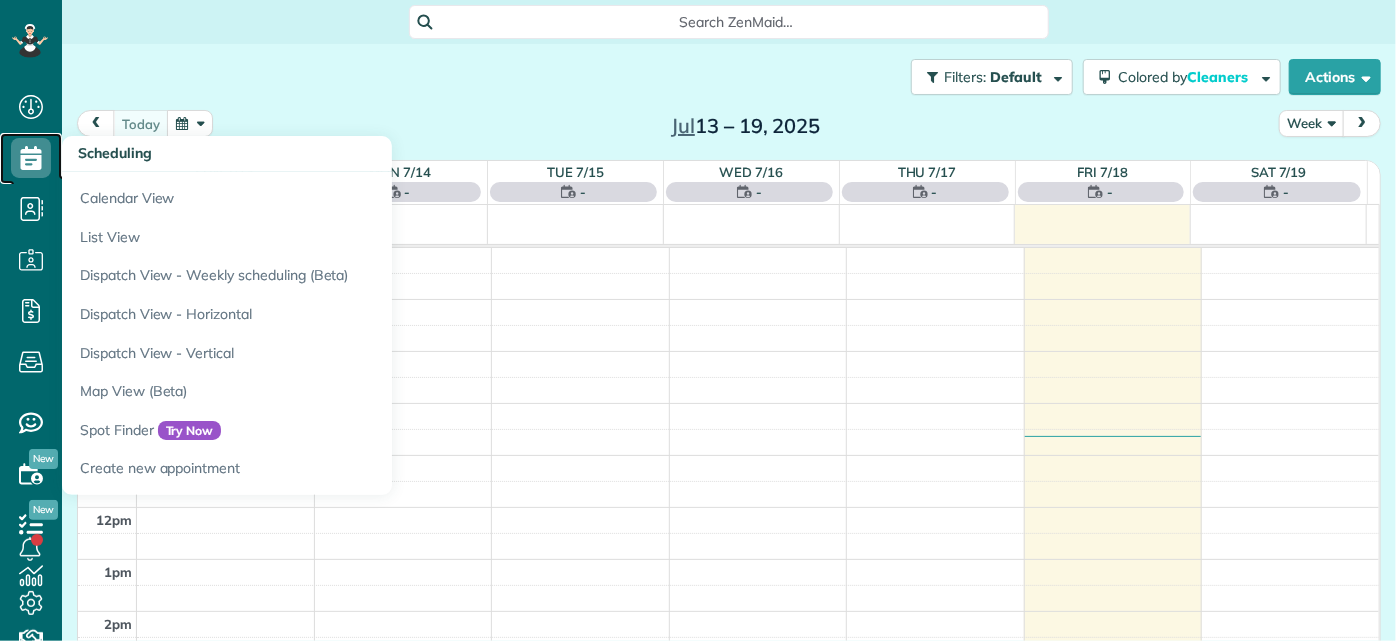 click 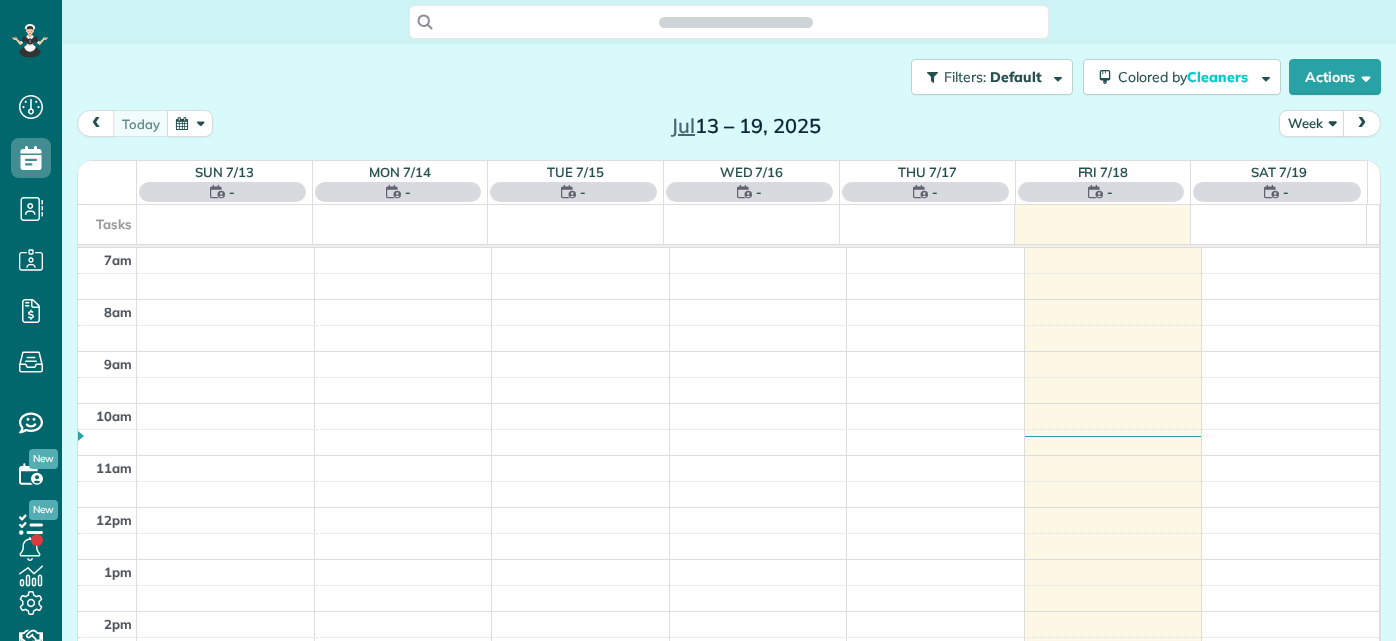 scroll, scrollTop: 0, scrollLeft: 0, axis: both 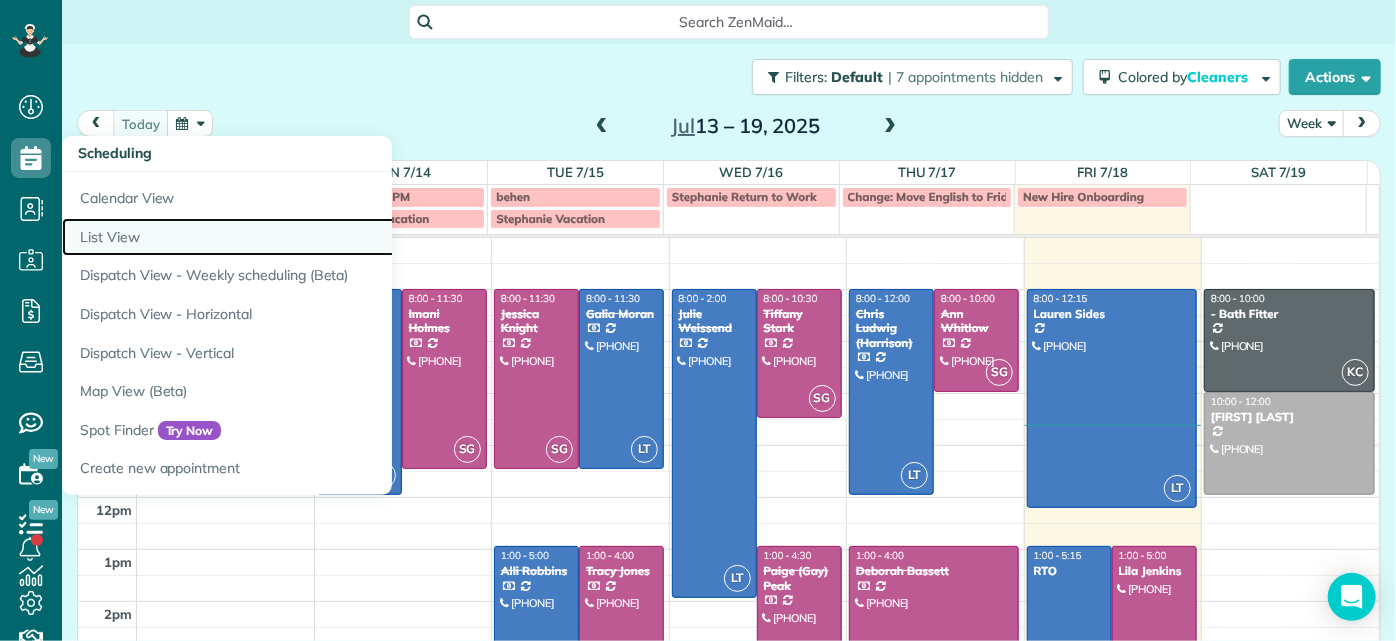 click on "List View" at bounding box center [312, 237] 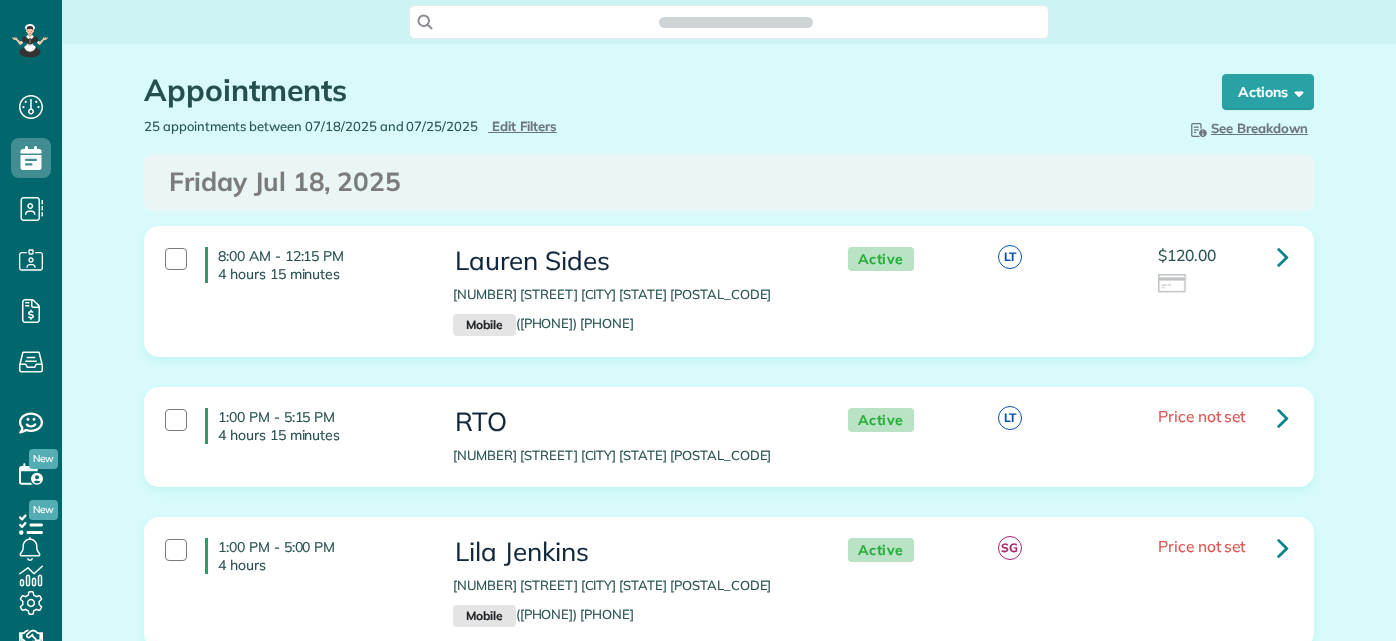 scroll, scrollTop: 0, scrollLeft: 0, axis: both 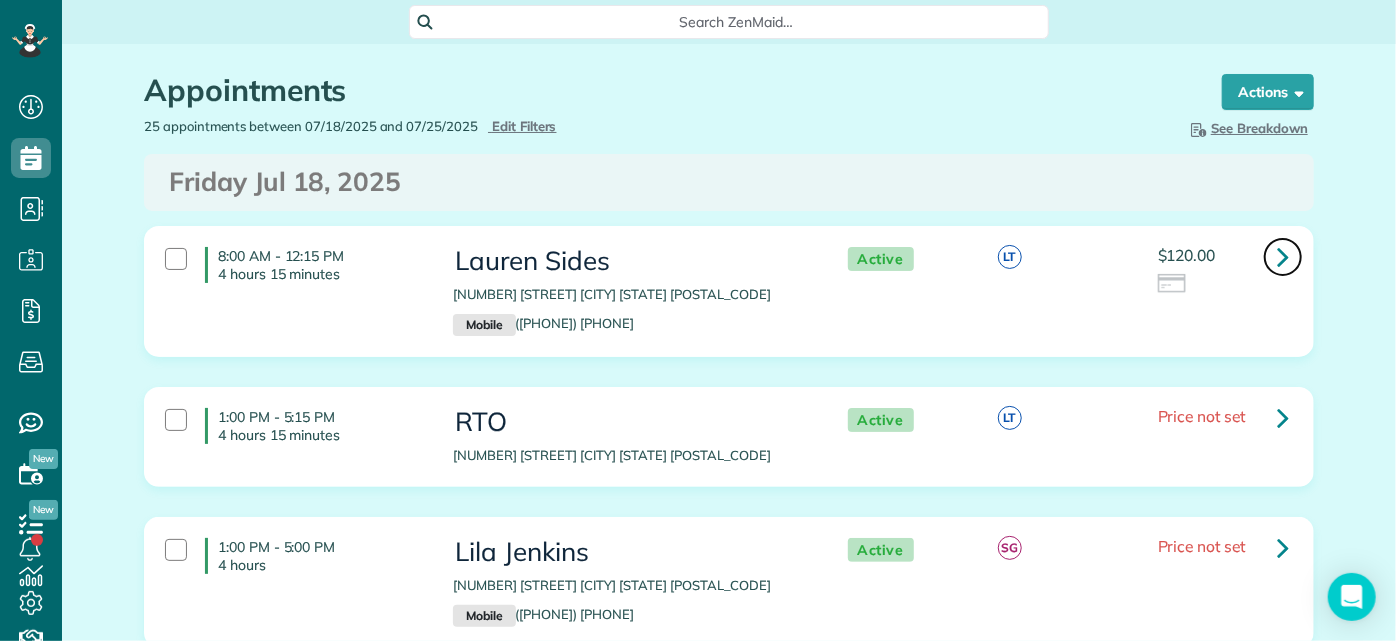 click at bounding box center [1283, 257] 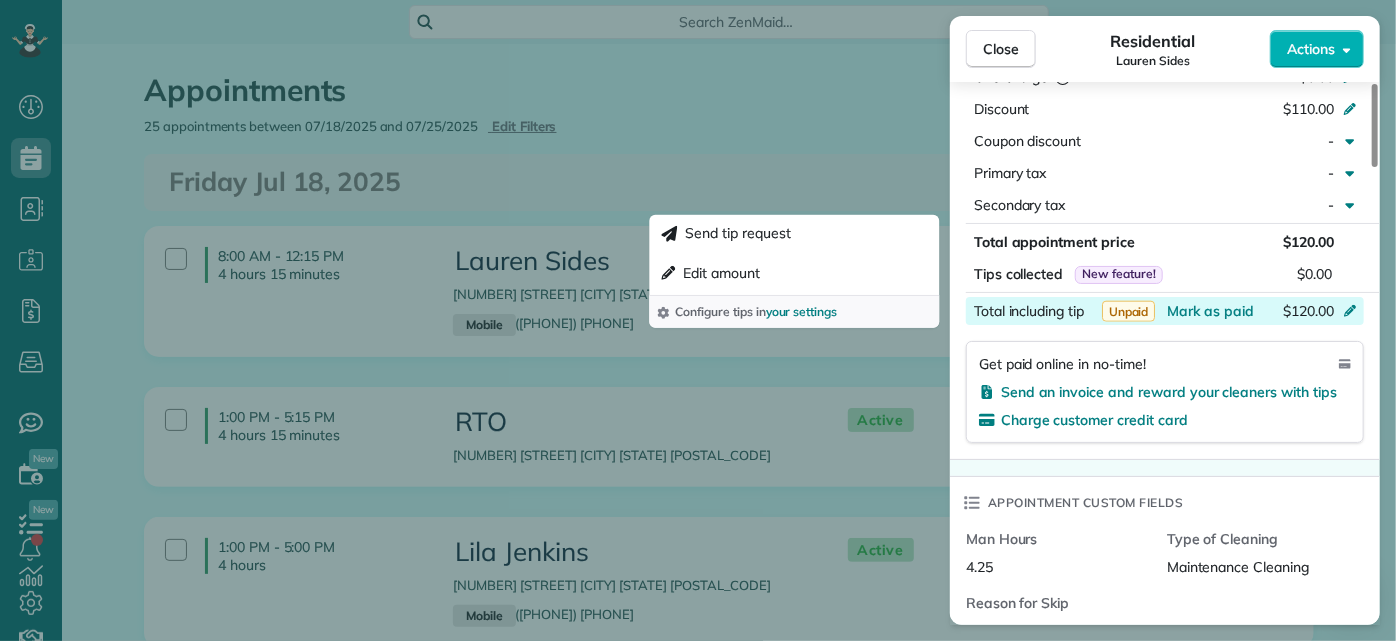 scroll, scrollTop: 1000, scrollLeft: 0, axis: vertical 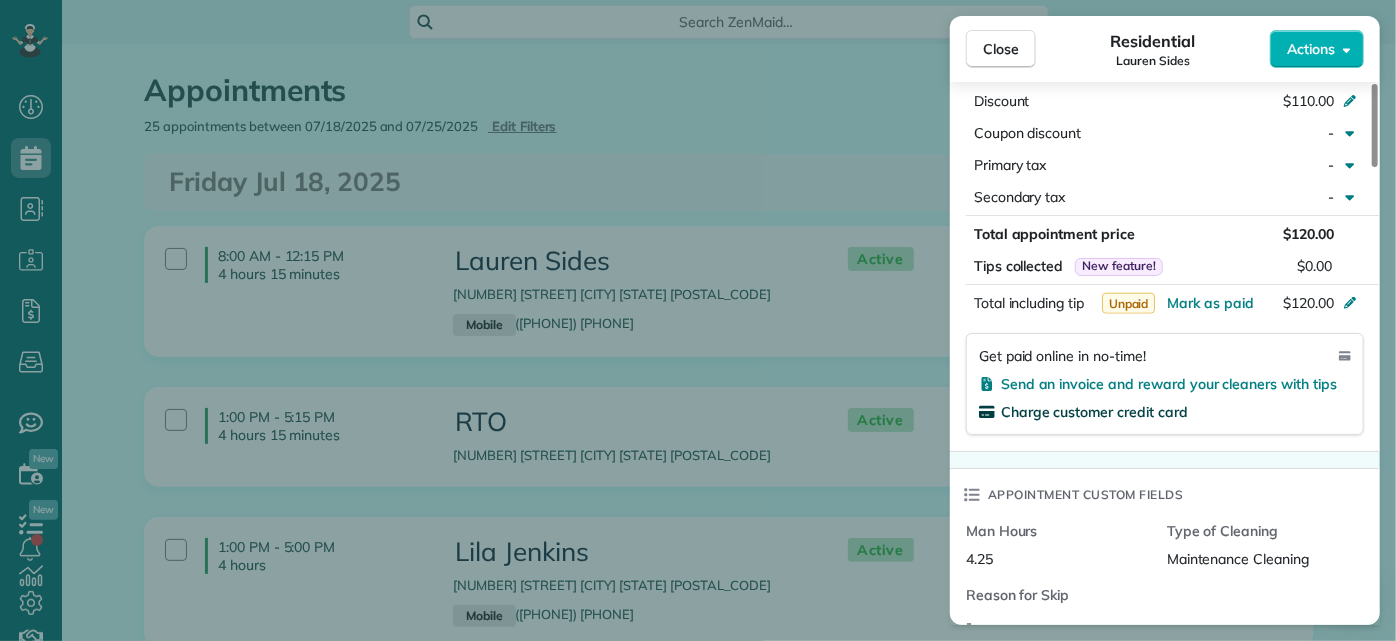 click on "Charge customer credit card" at bounding box center (1094, 412) 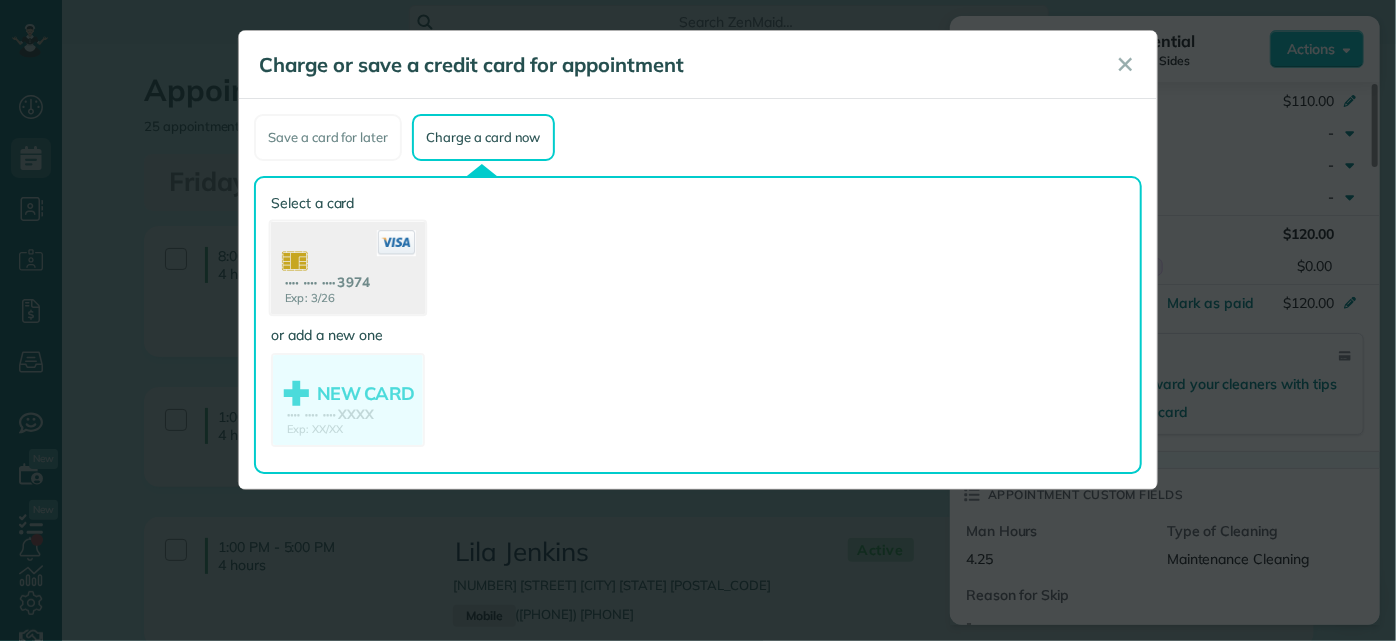 click 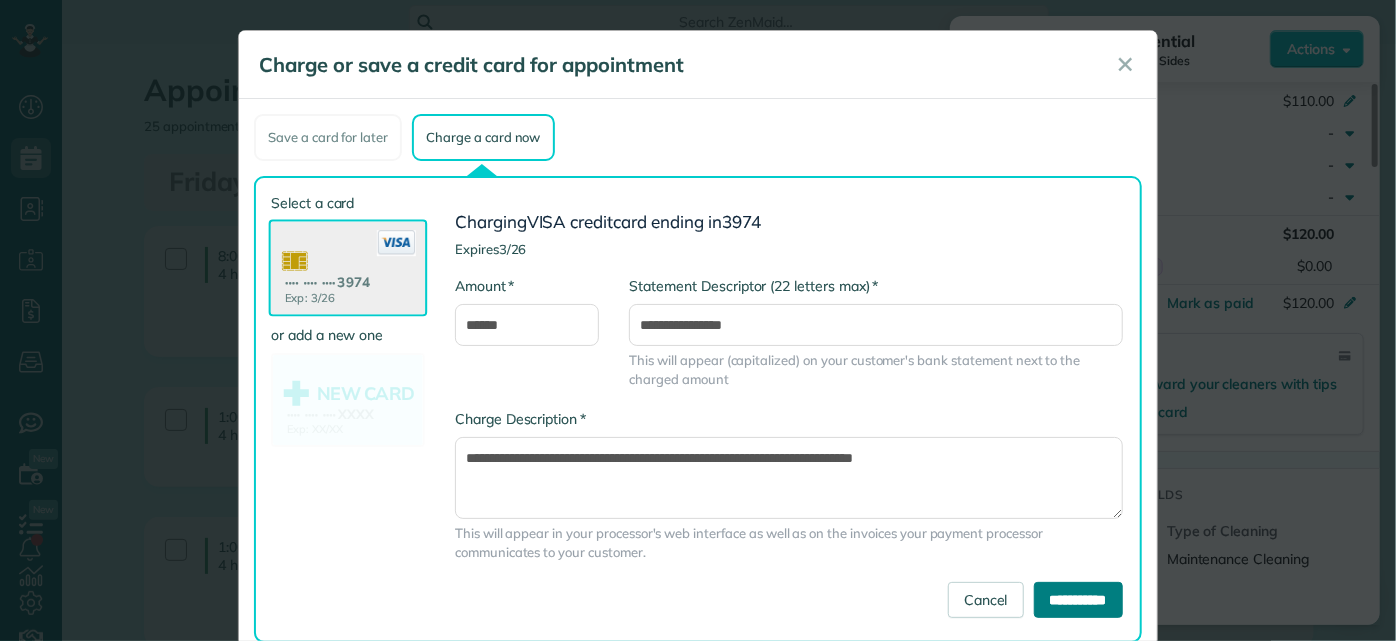 click on "**********" at bounding box center (1078, 600) 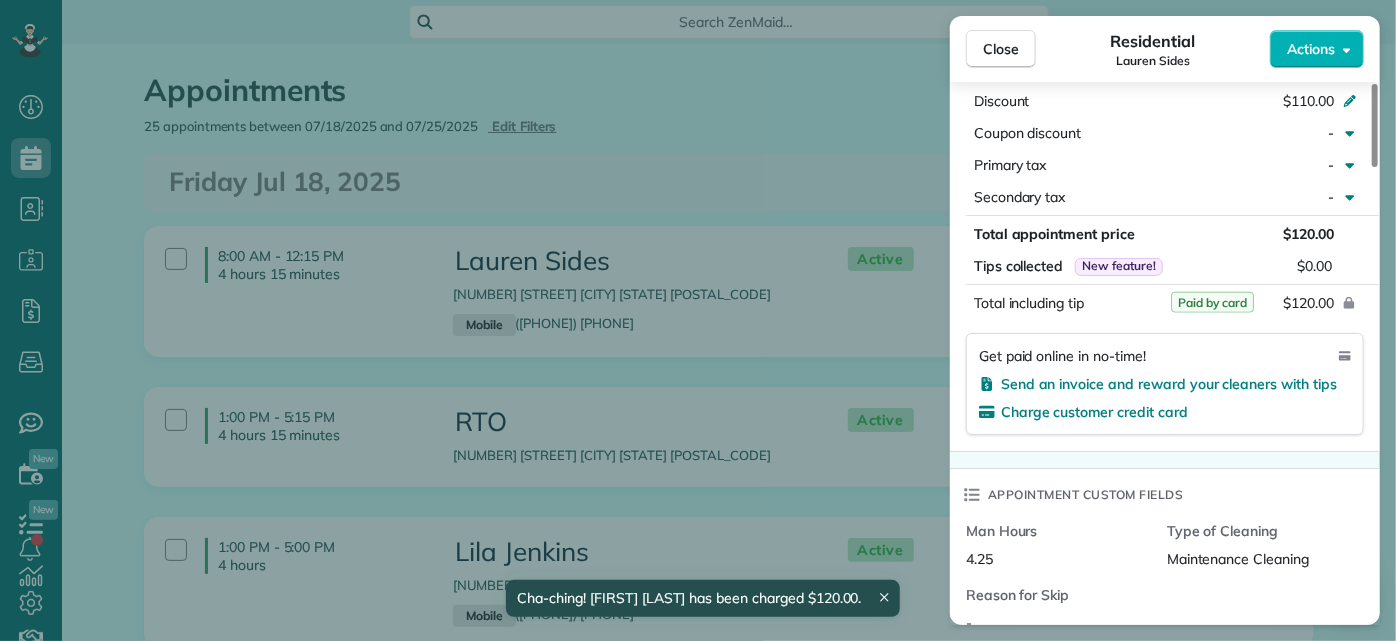 click on "Close Residential Lauren Sides Actions Status Active Lauren Sides · Open profile Mobile (804) 687-0108 Copy laurenhsides@gmail.com Copy View Details Residential Friday, July 18, 2025 ( today ) 8:00 AM 12:15 PM 4 hours and 15 minutes Repeats every 2 weeks Edit recurring service Previous (Jul 01) Next (Aug 01) 1613 Swansbury Drive Richmond VA 23238 Service was not rated yet Setup ratings Cleaners Time in and out Assign Invite Cleaners Laura   Thaller 8:00 AM 12:15 PM Checklist Try Now Keep this appointment up to your standards. Stay on top of every detail, keep your cleaners organised, and your client happy. Assign a checklist Watch a 5 min demo Billing Billing actions Price $230.00 Overcharge $0.00 Discount $110.00 Coupon discount - Primary tax - Secondary tax - Total appointment price $120.00 Tips collected New feature! $0.00 Paid by card Total including tip $120.00 Get paid online in no-time! Send an invoice and reward your cleaners with tips Charge customer credit card Appointment custom fields Man Hours -" at bounding box center (698, 320) 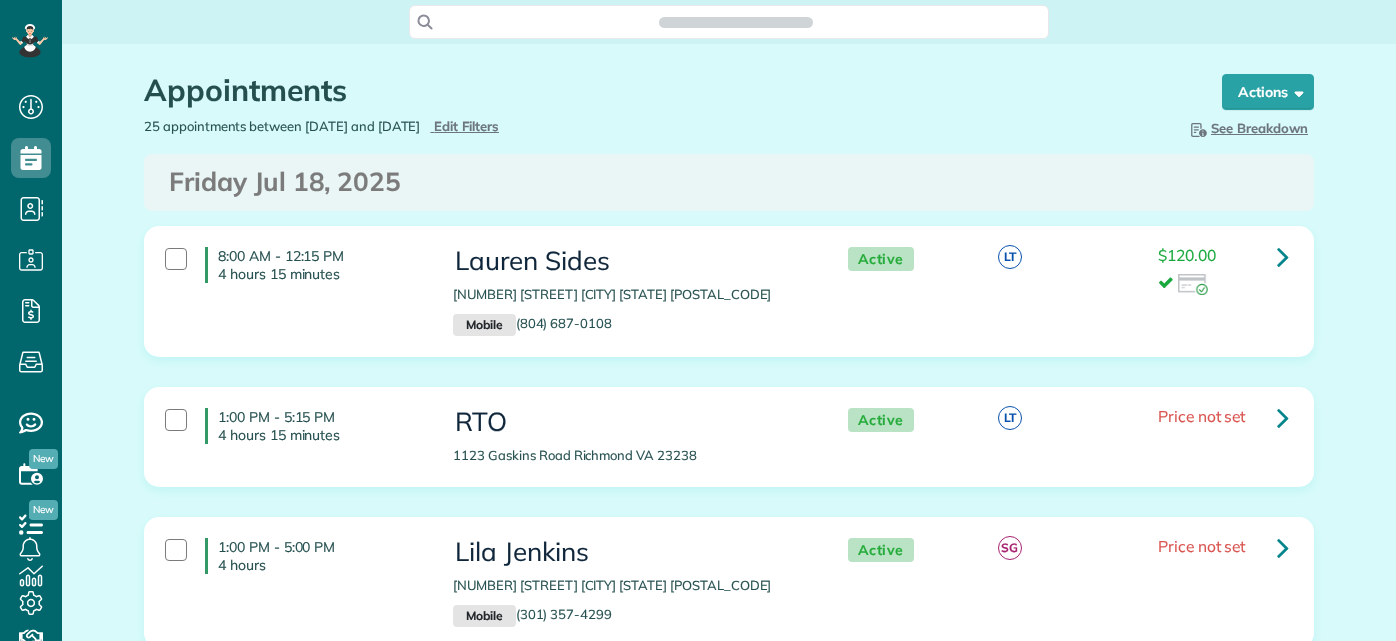scroll, scrollTop: 0, scrollLeft: 0, axis: both 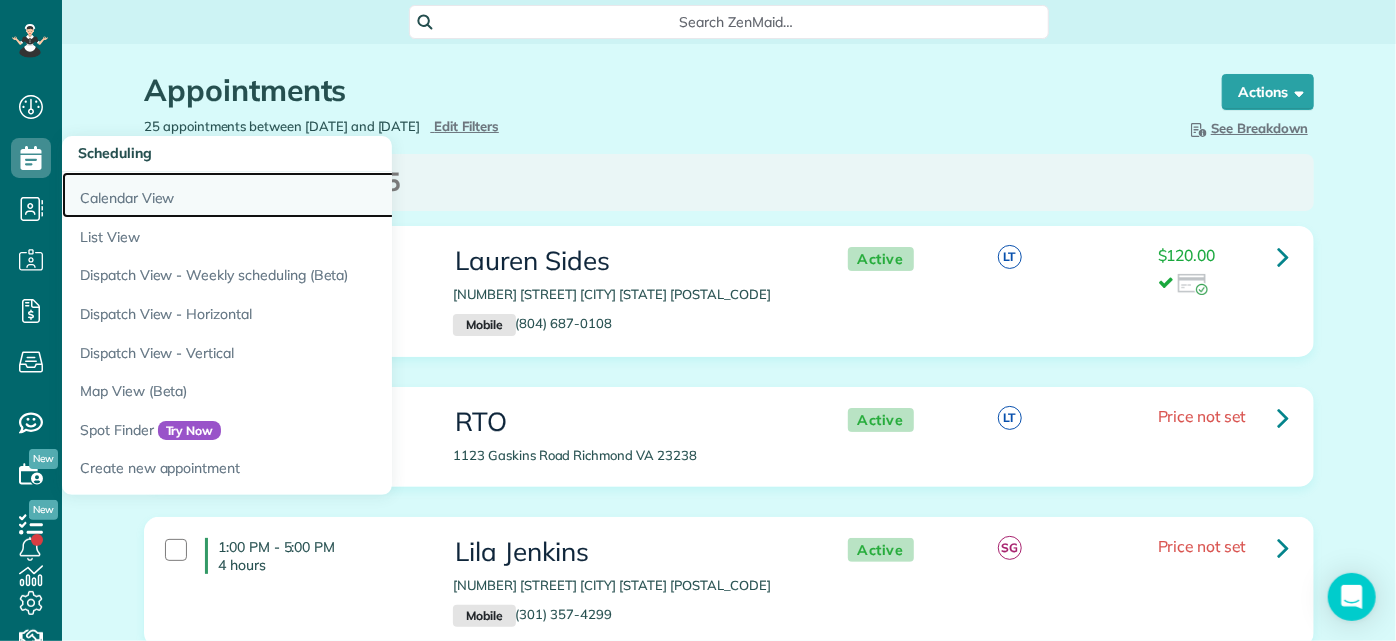 click on "Calendar View" at bounding box center [312, 195] 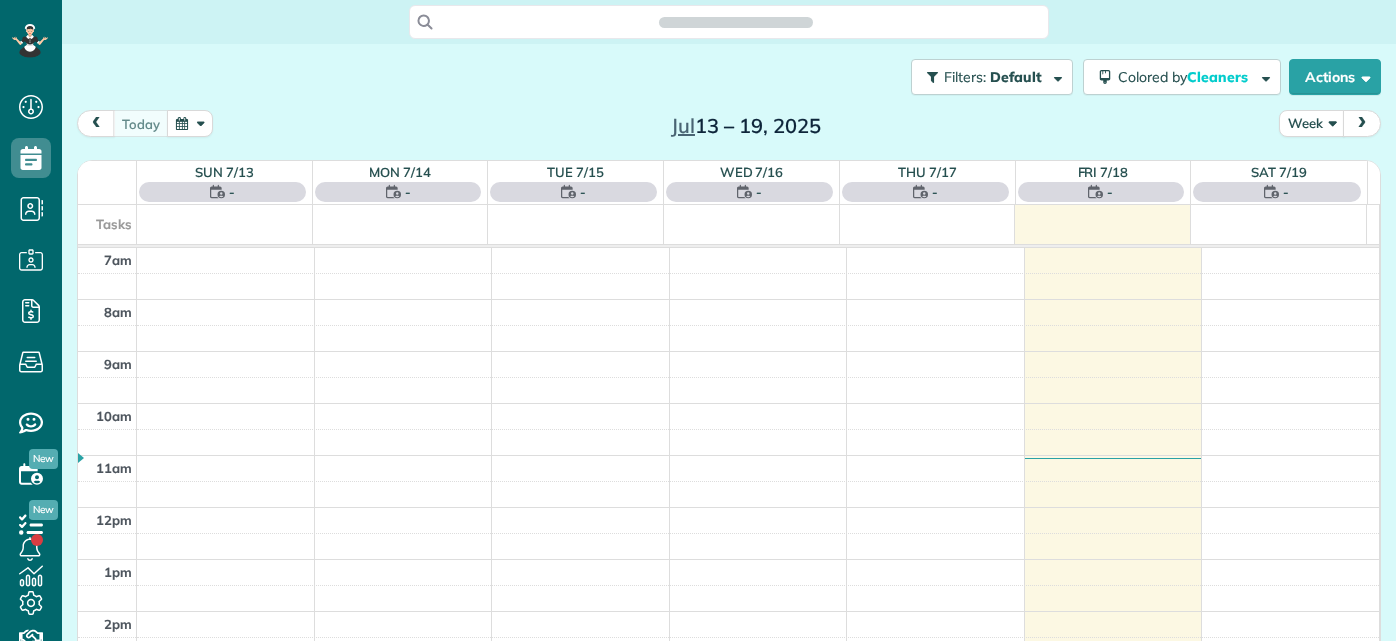 scroll, scrollTop: 0, scrollLeft: 0, axis: both 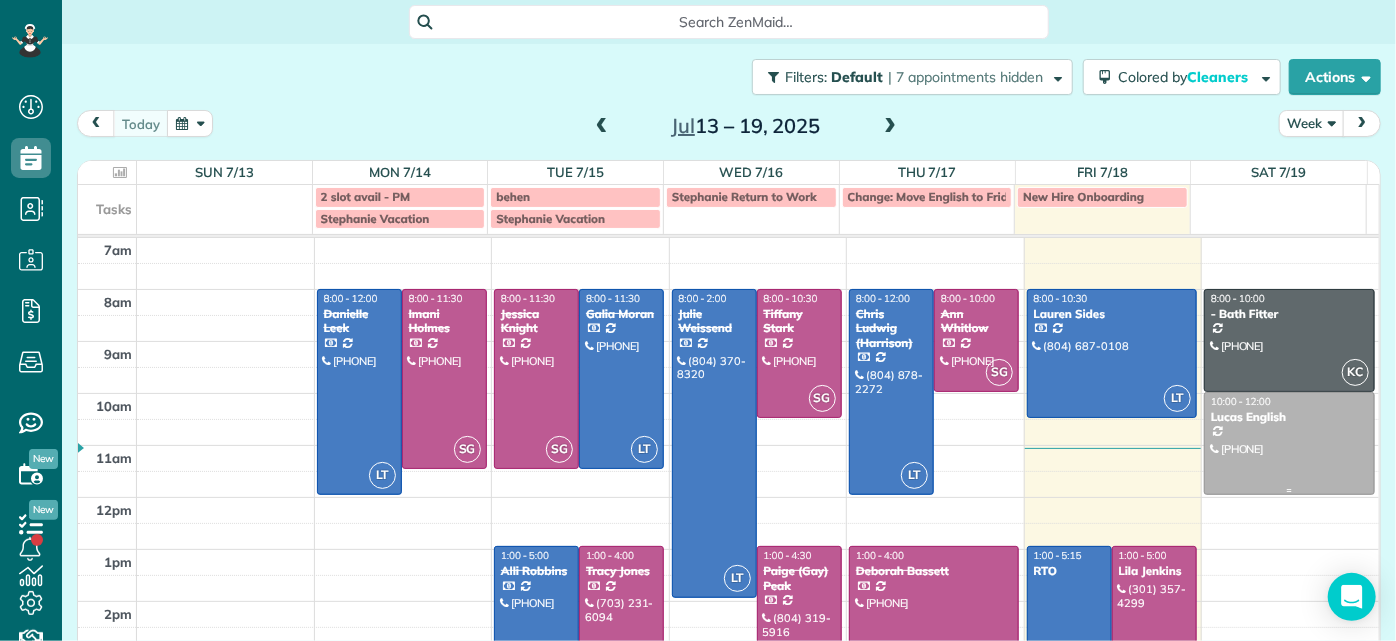 drag, startPoint x: 1247, startPoint y: 466, endPoint x: 1288, endPoint y: 489, distance: 47.010635 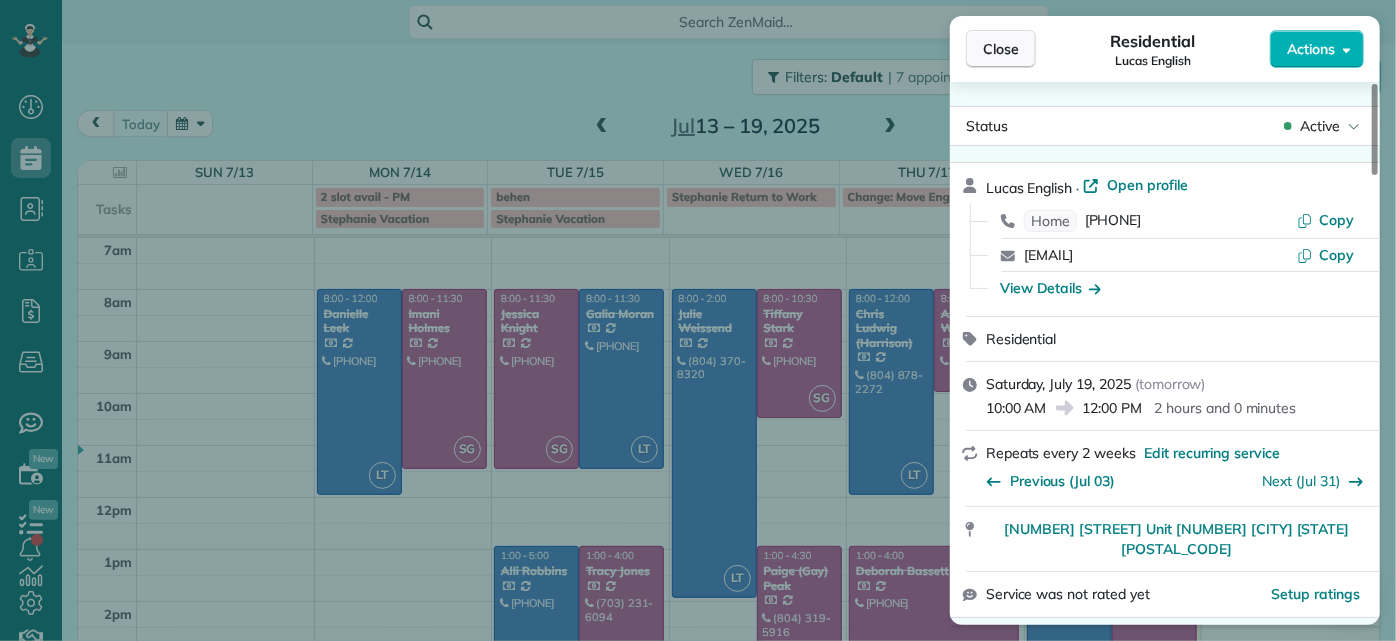 click on "Close" at bounding box center (1001, 49) 